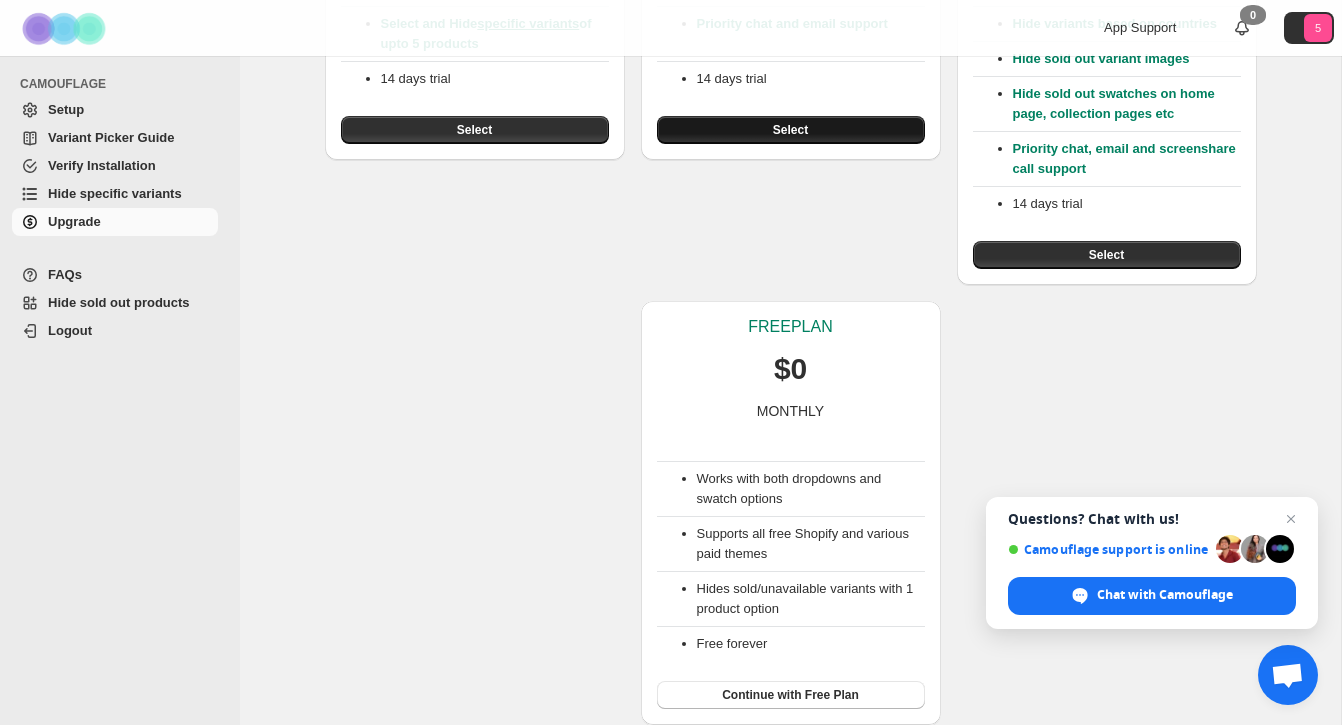 scroll, scrollTop: 452, scrollLeft: 0, axis: vertical 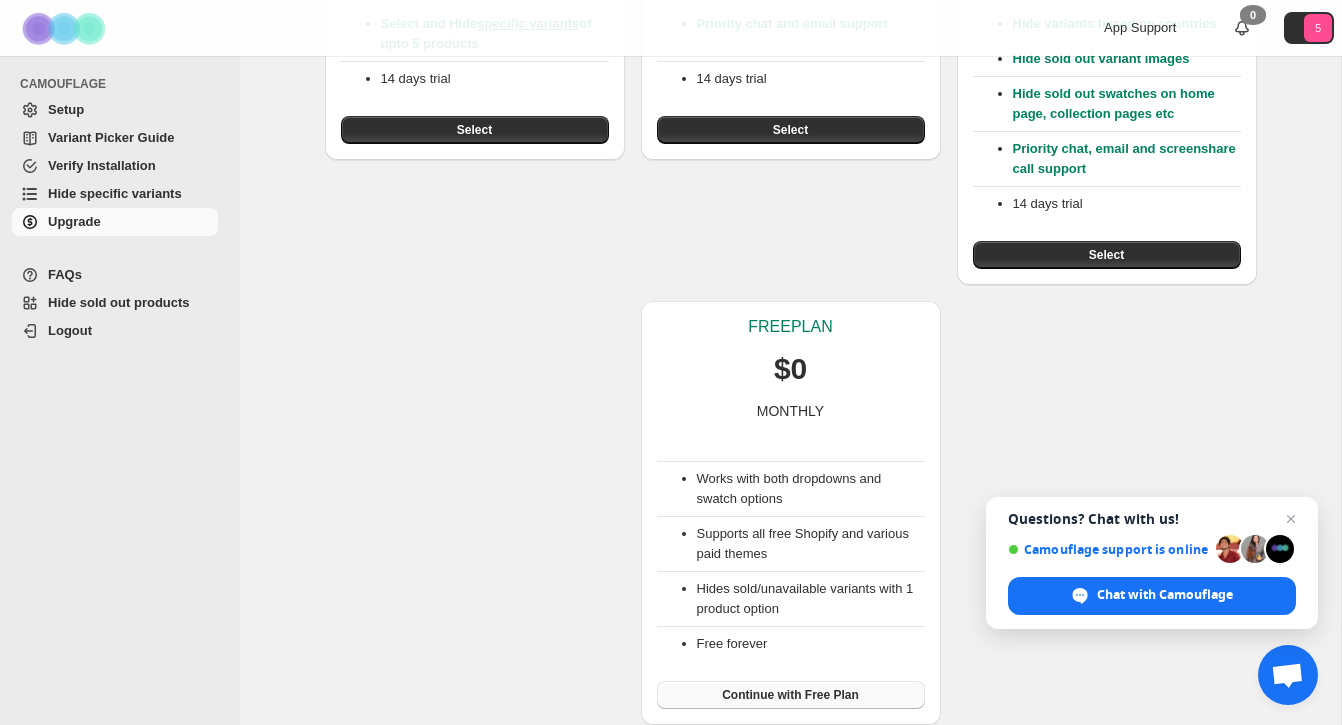 click on "Continue with Free Plan" at bounding box center (790, 695) 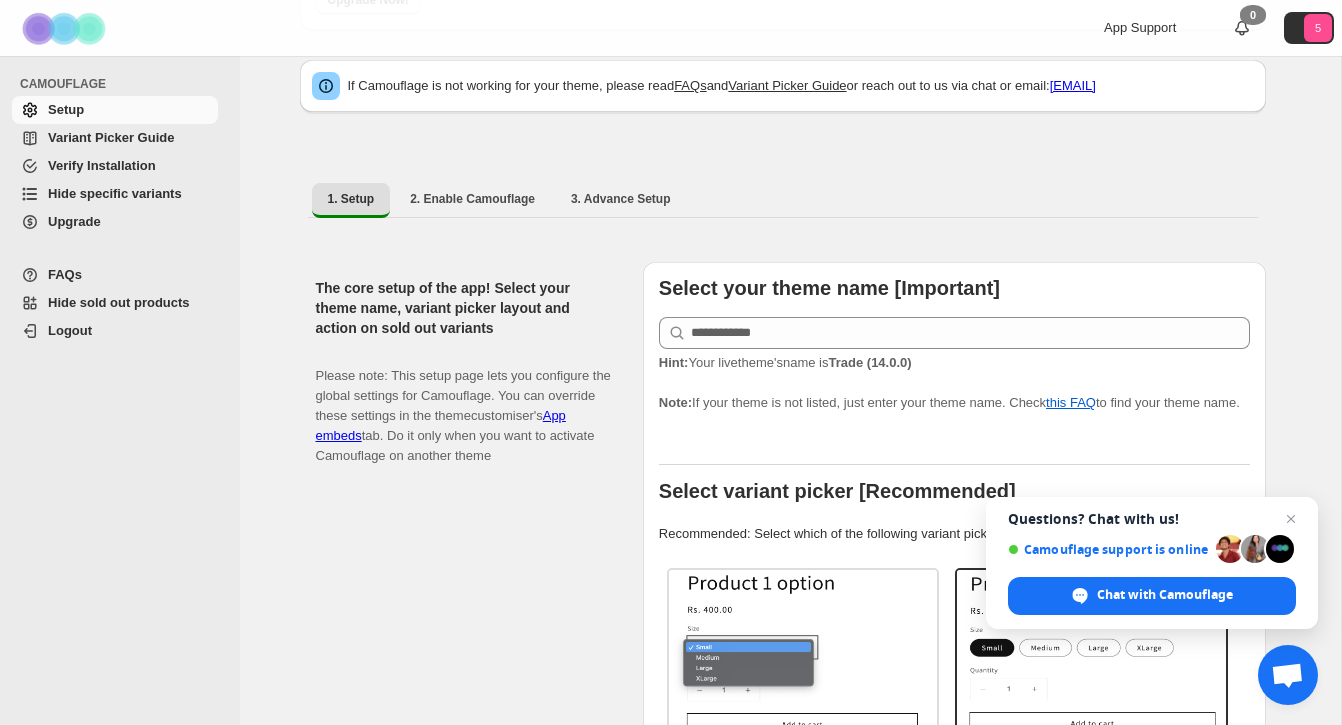 scroll, scrollTop: 267, scrollLeft: 0, axis: vertical 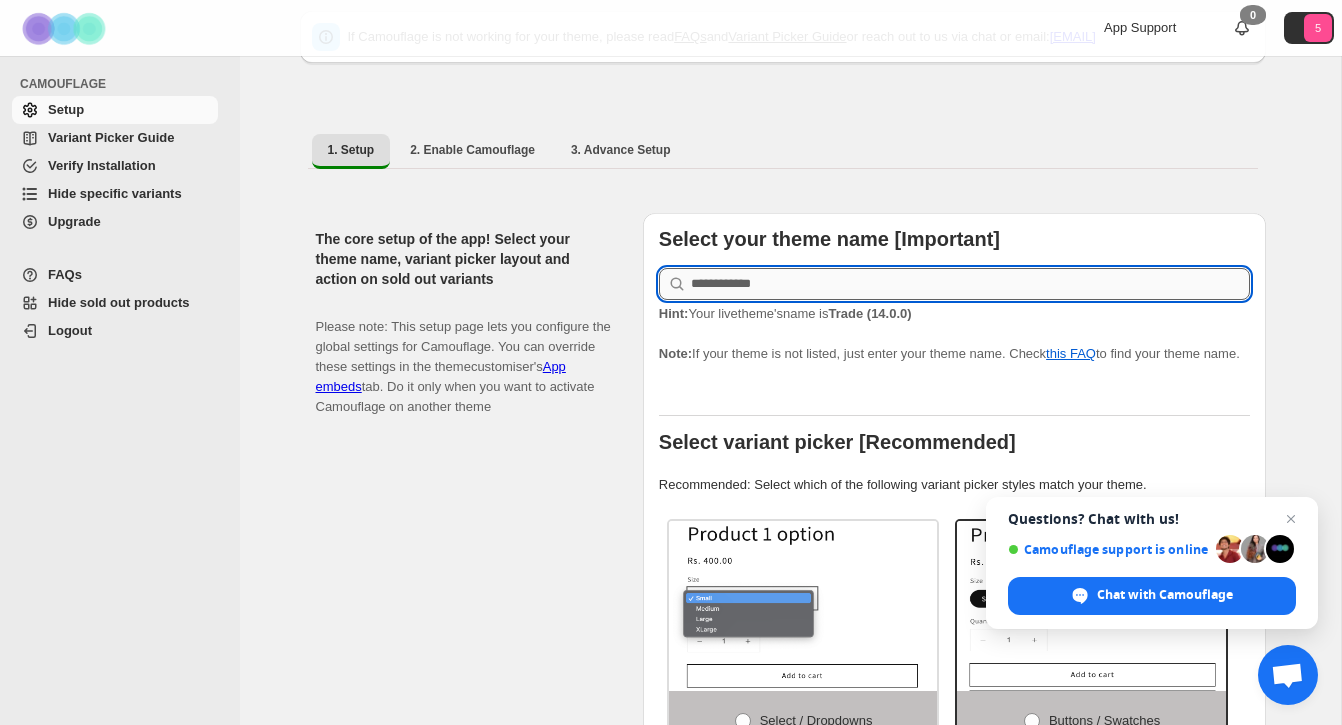 click at bounding box center (970, 284) 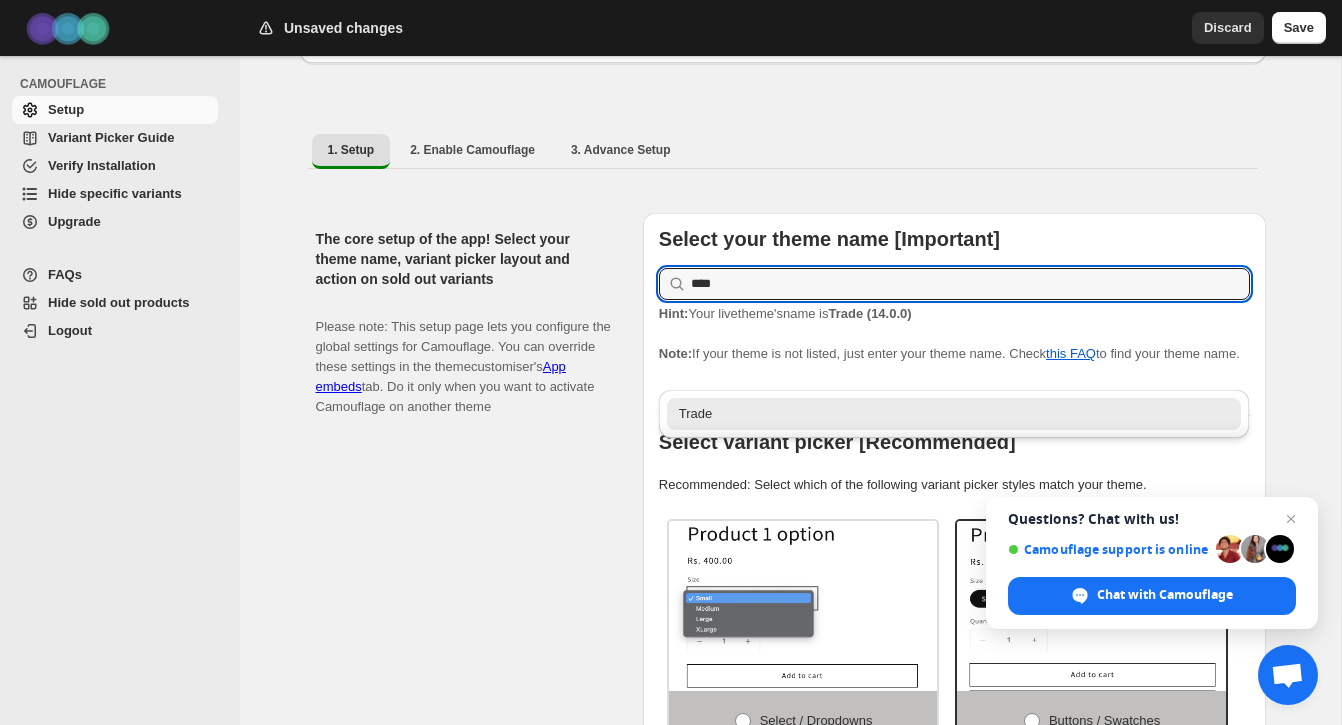 click on "Trade" at bounding box center (954, 414) 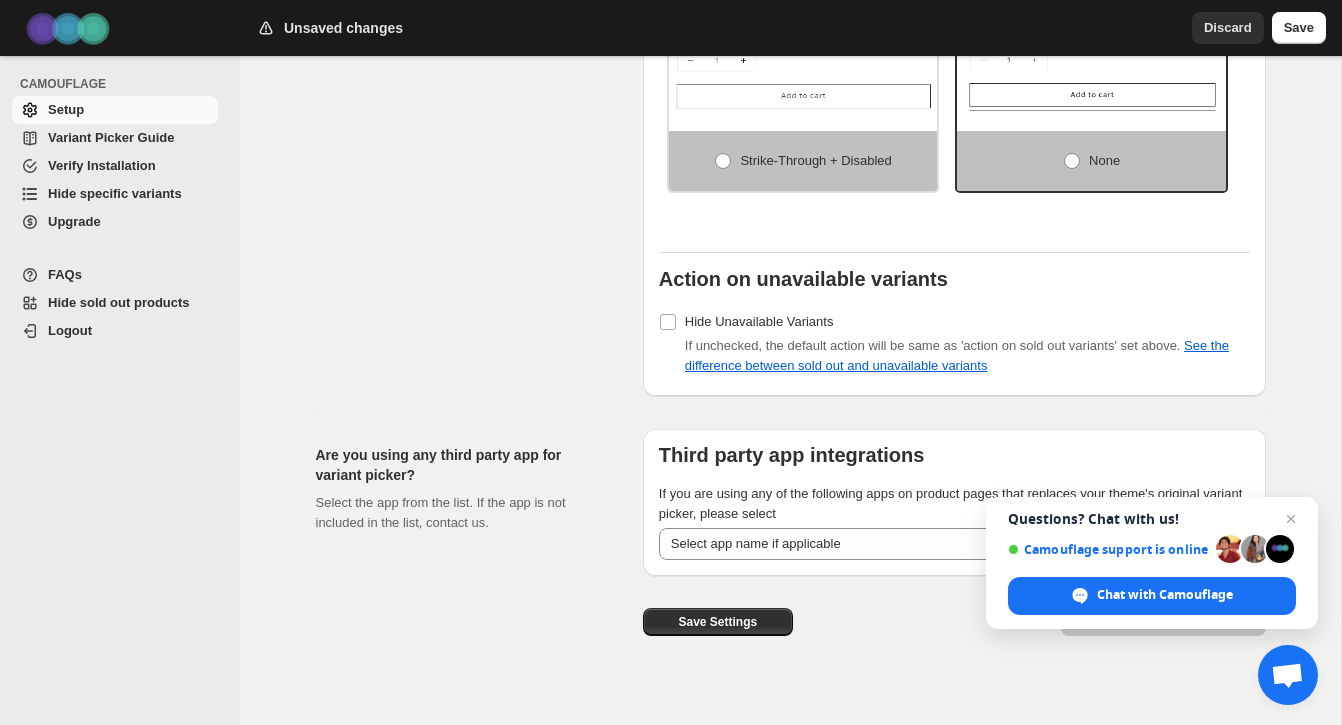scroll, scrollTop: 1790, scrollLeft: 0, axis: vertical 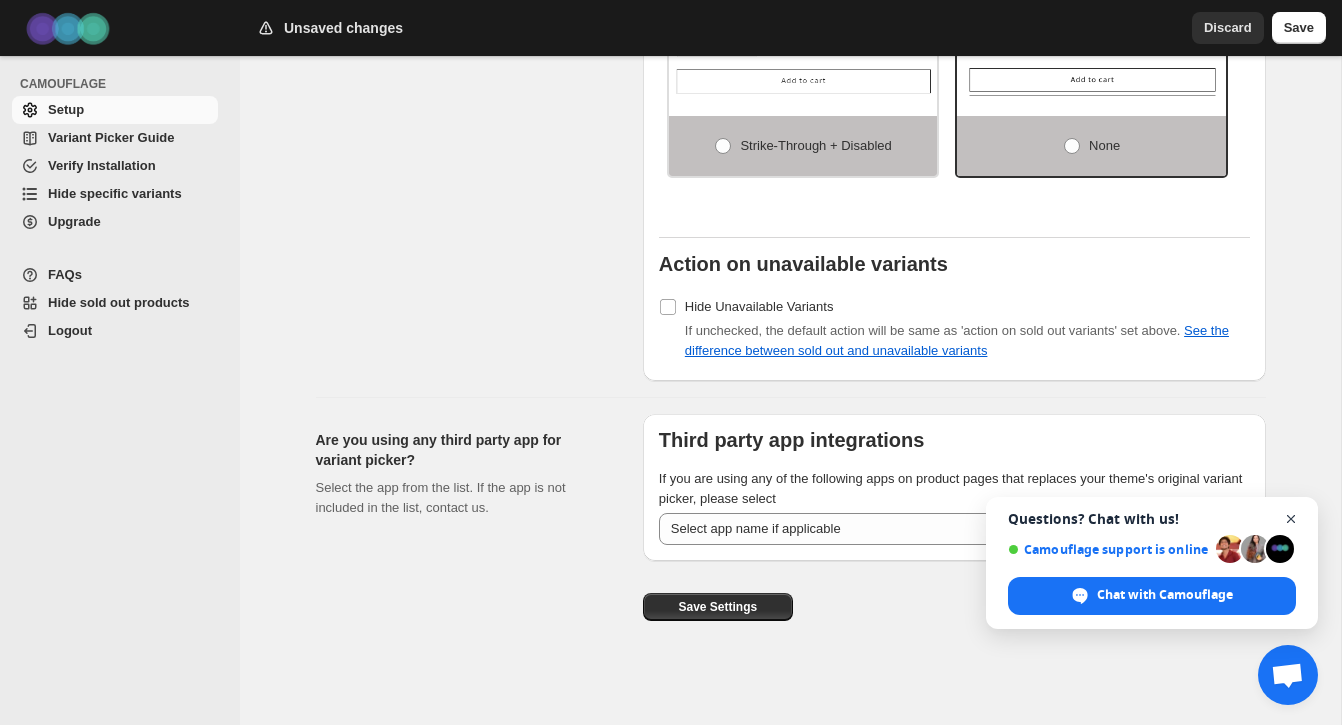 type on "*****" 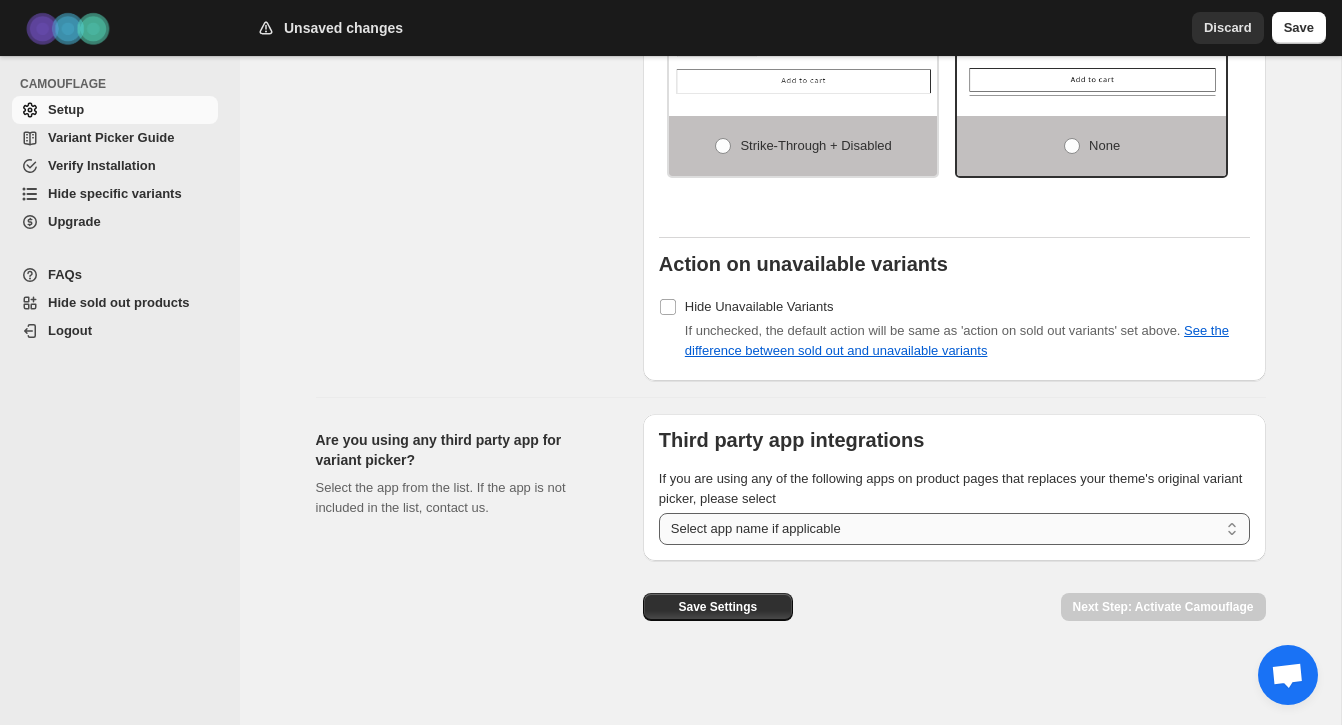 click on "**********" at bounding box center [954, 529] 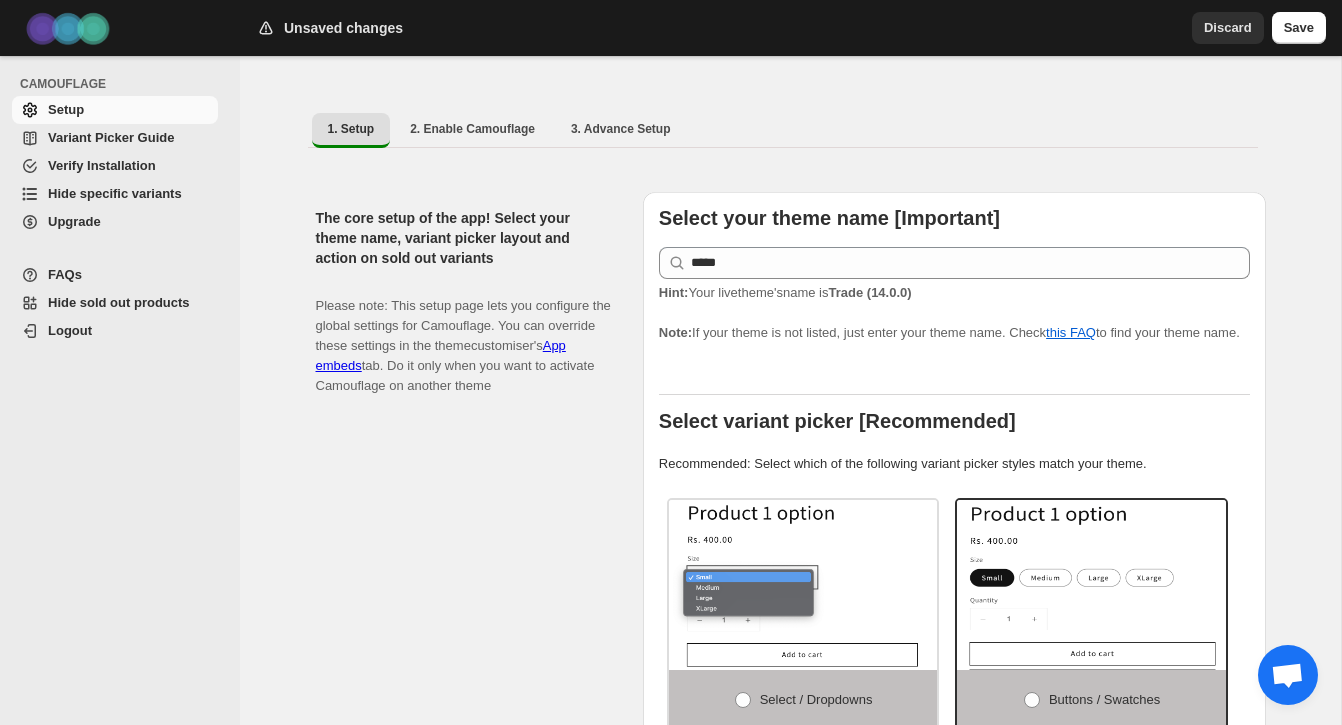 scroll, scrollTop: 0, scrollLeft: 0, axis: both 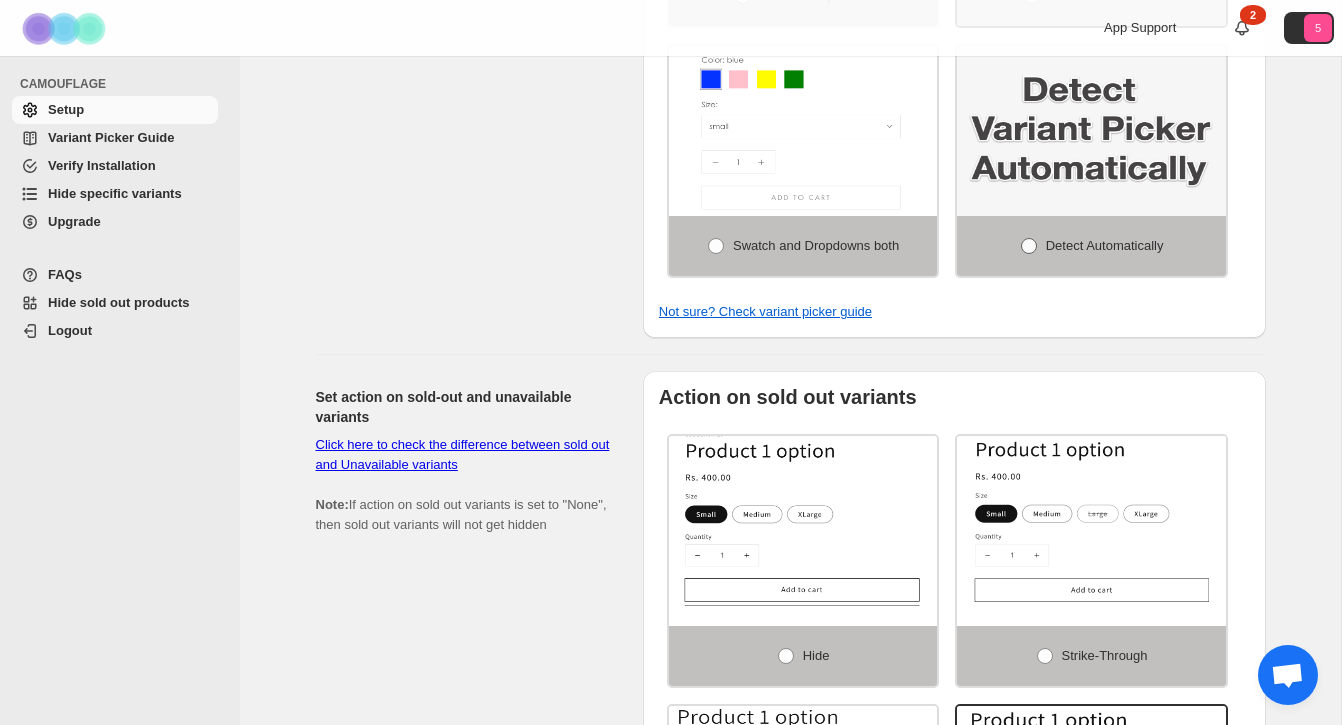 click at bounding box center [1029, 246] 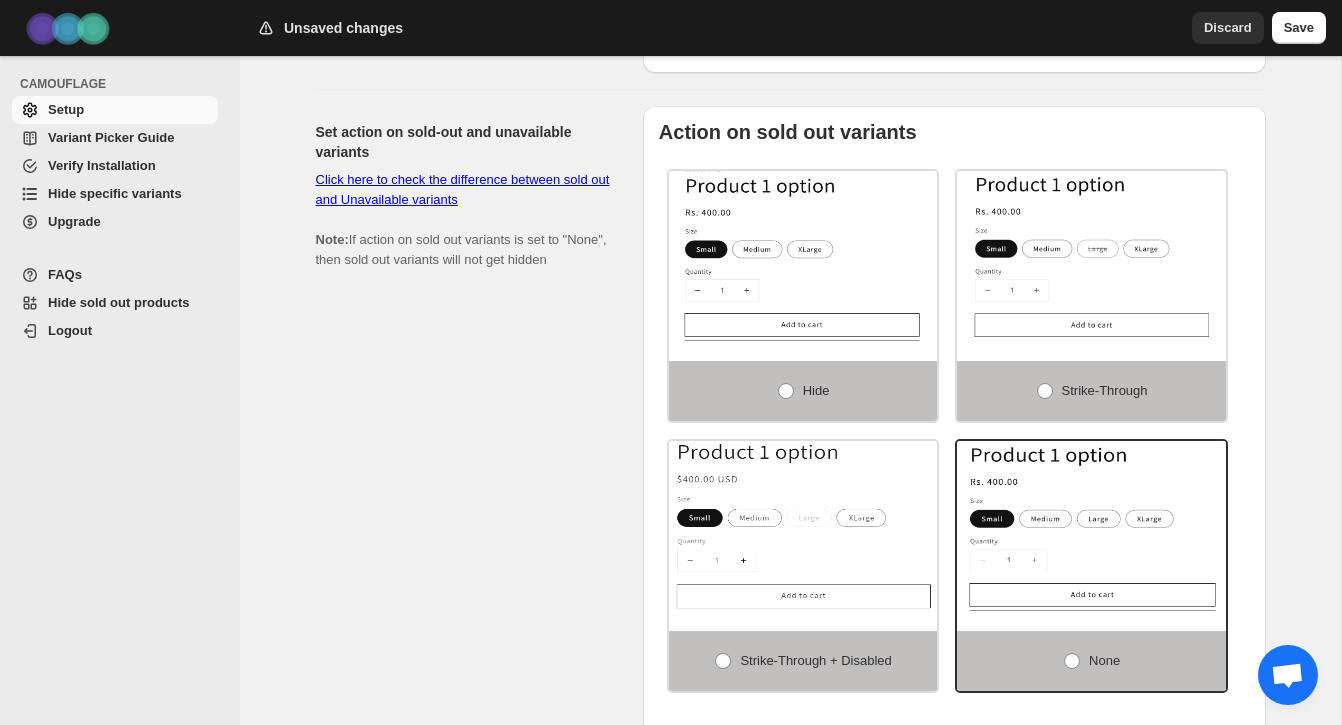 scroll, scrollTop: 1281, scrollLeft: 0, axis: vertical 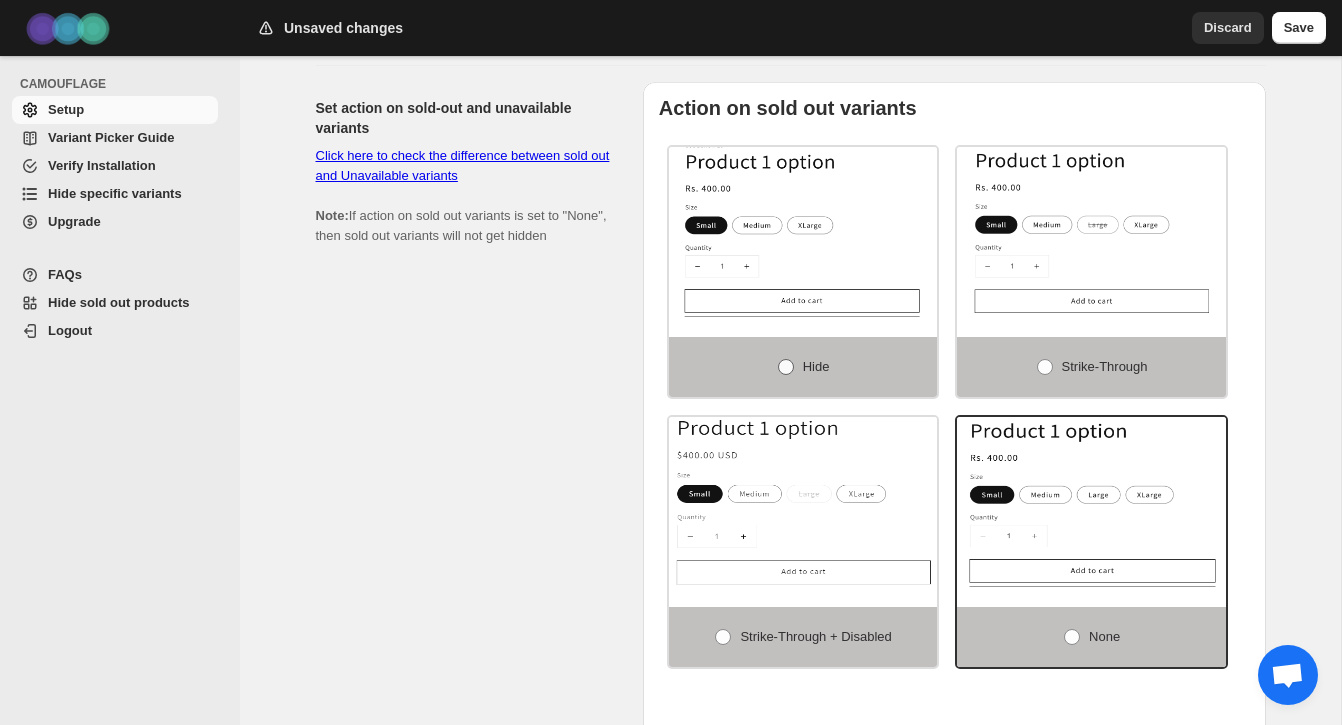 click at bounding box center [786, 367] 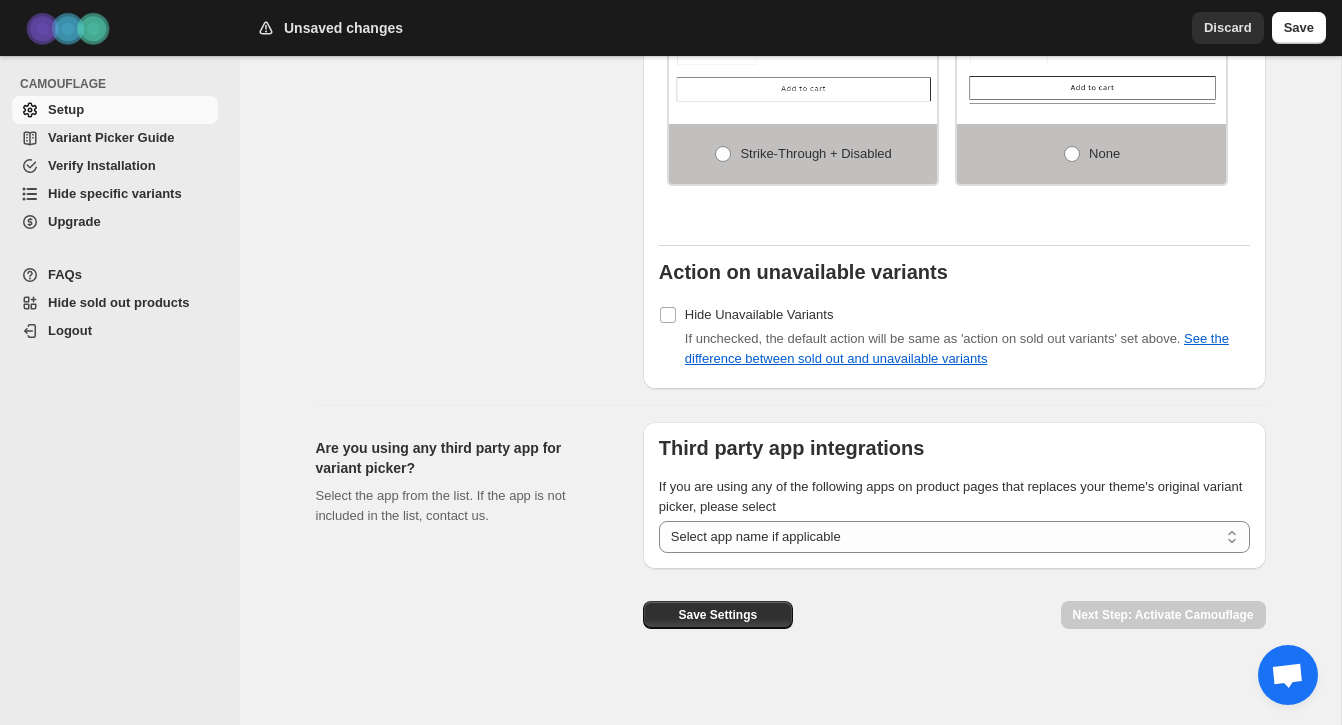 scroll, scrollTop: 1790, scrollLeft: 0, axis: vertical 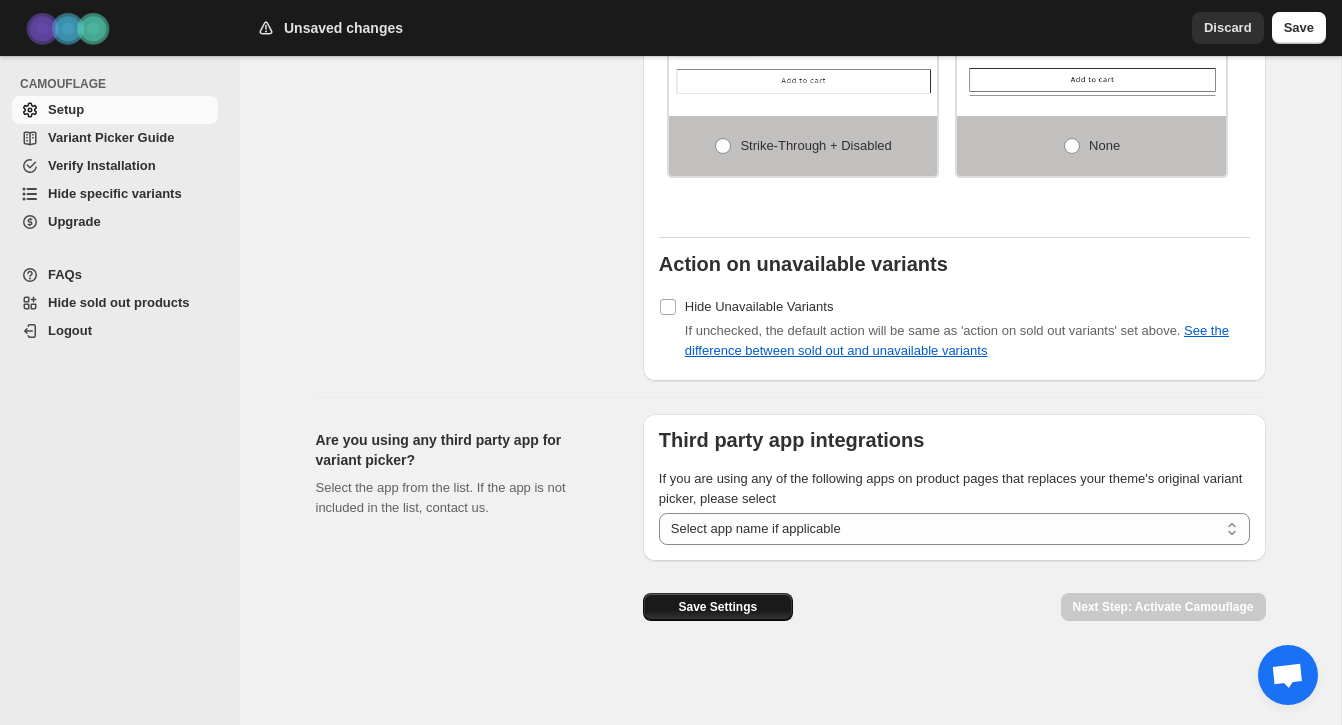 click on "Save Settings" at bounding box center (717, 607) 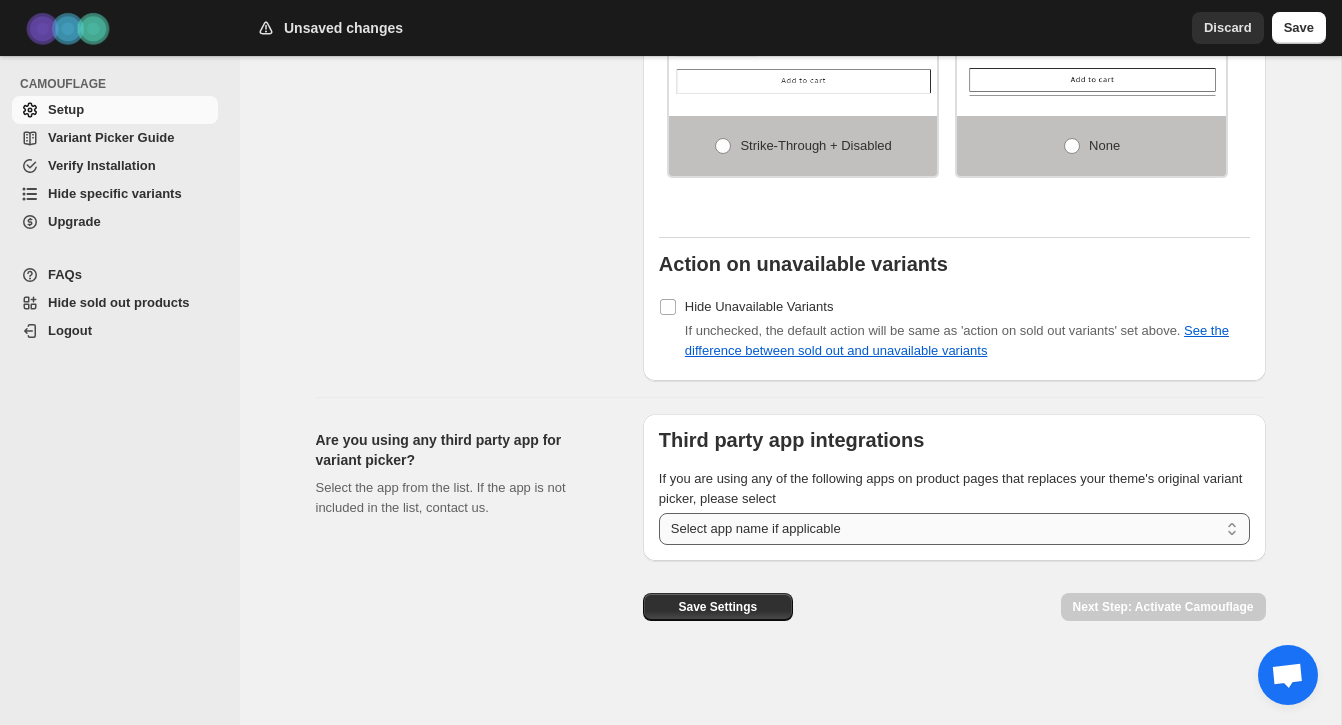 click on "**********" at bounding box center [954, 529] 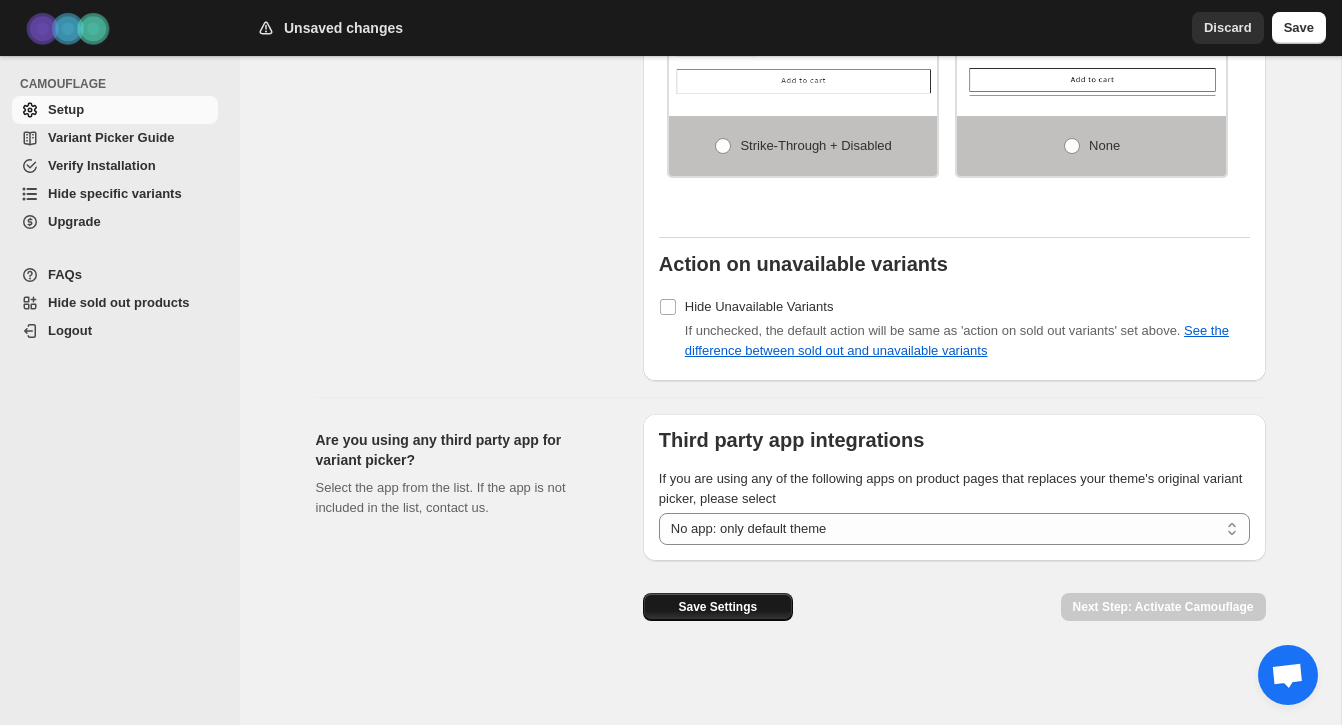 click on "Save Settings" at bounding box center [717, 607] 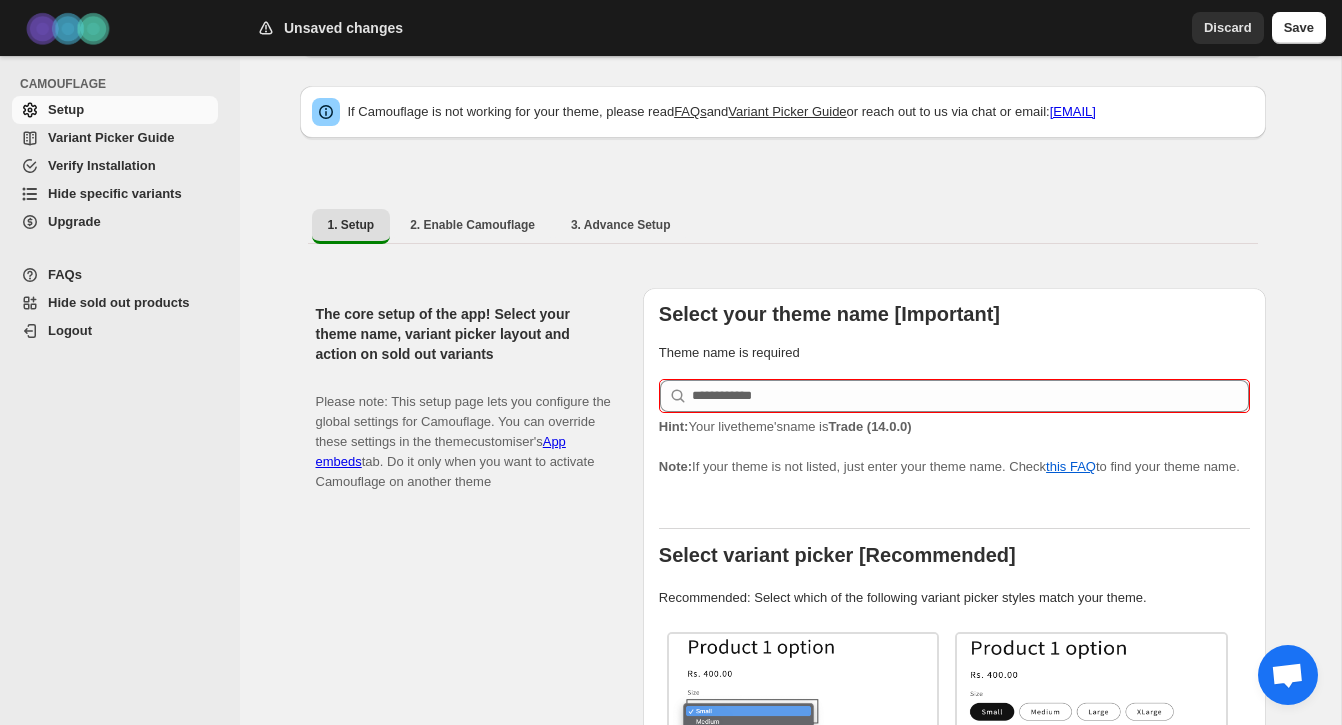 scroll, scrollTop: 0, scrollLeft: 0, axis: both 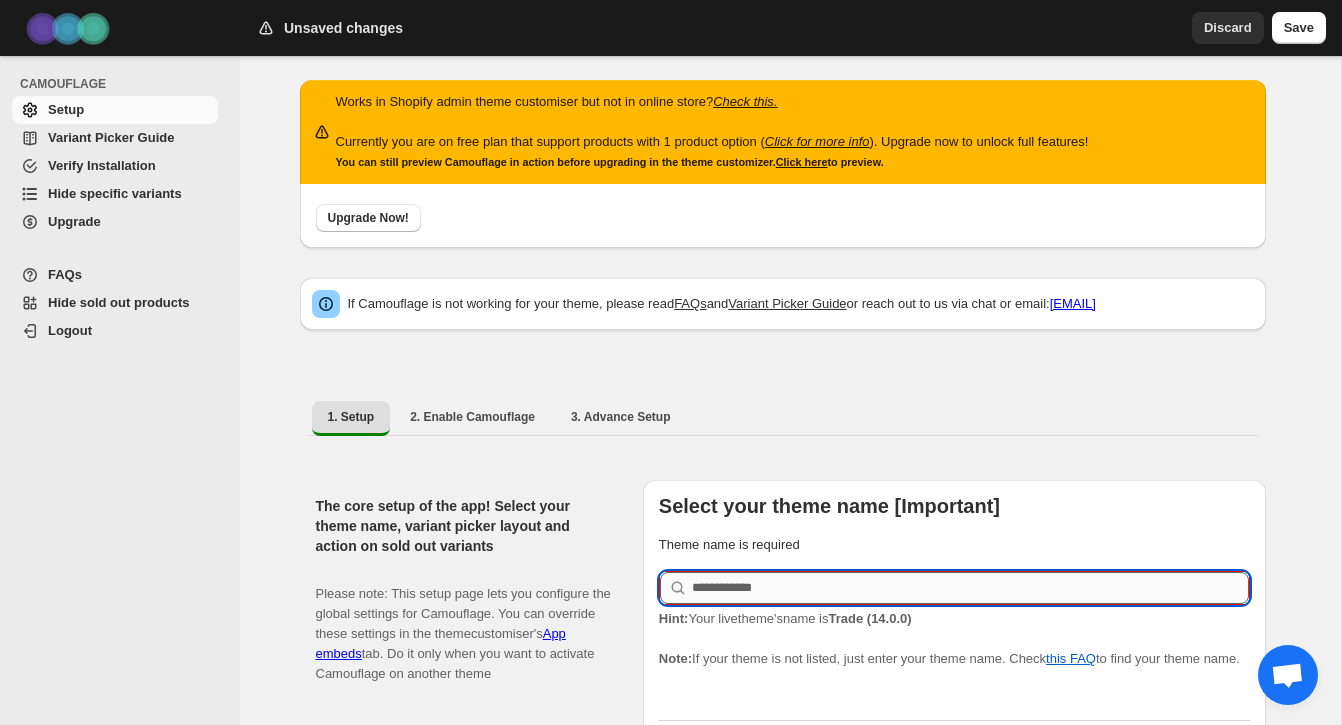click at bounding box center [970, 588] 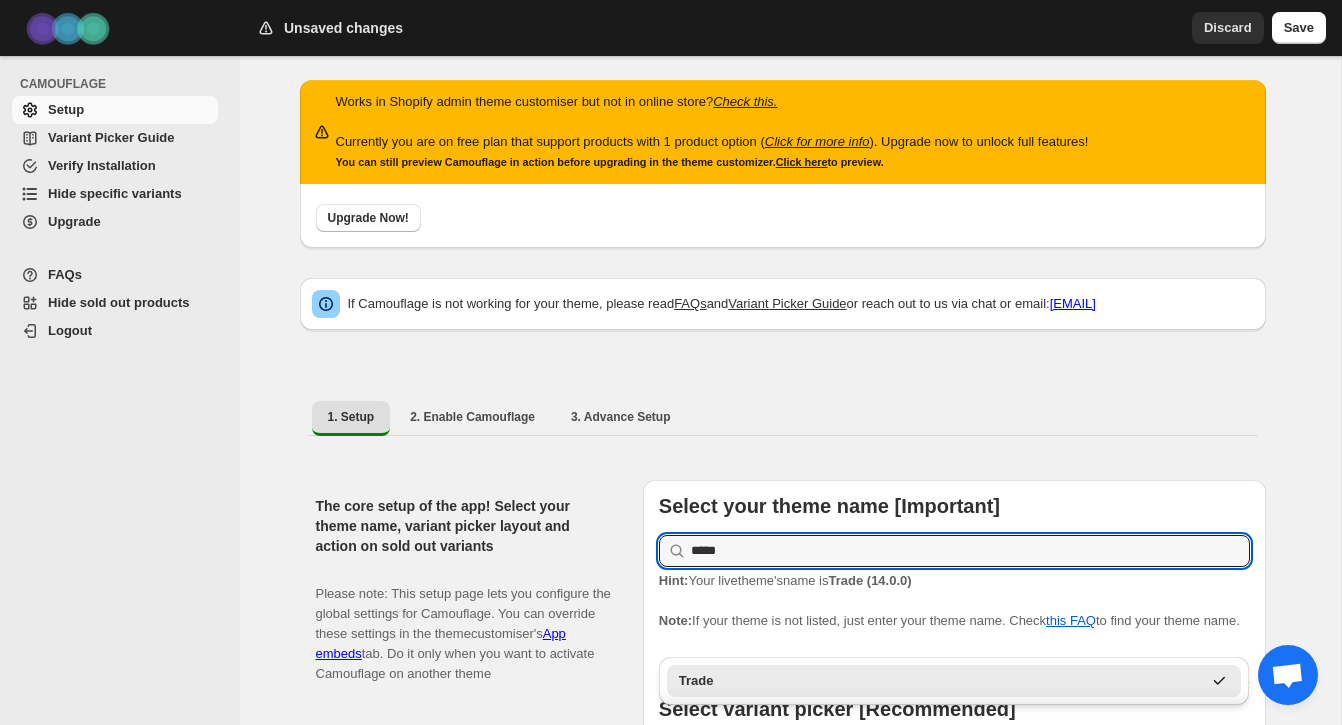 click on "Trade" at bounding box center [940, 681] 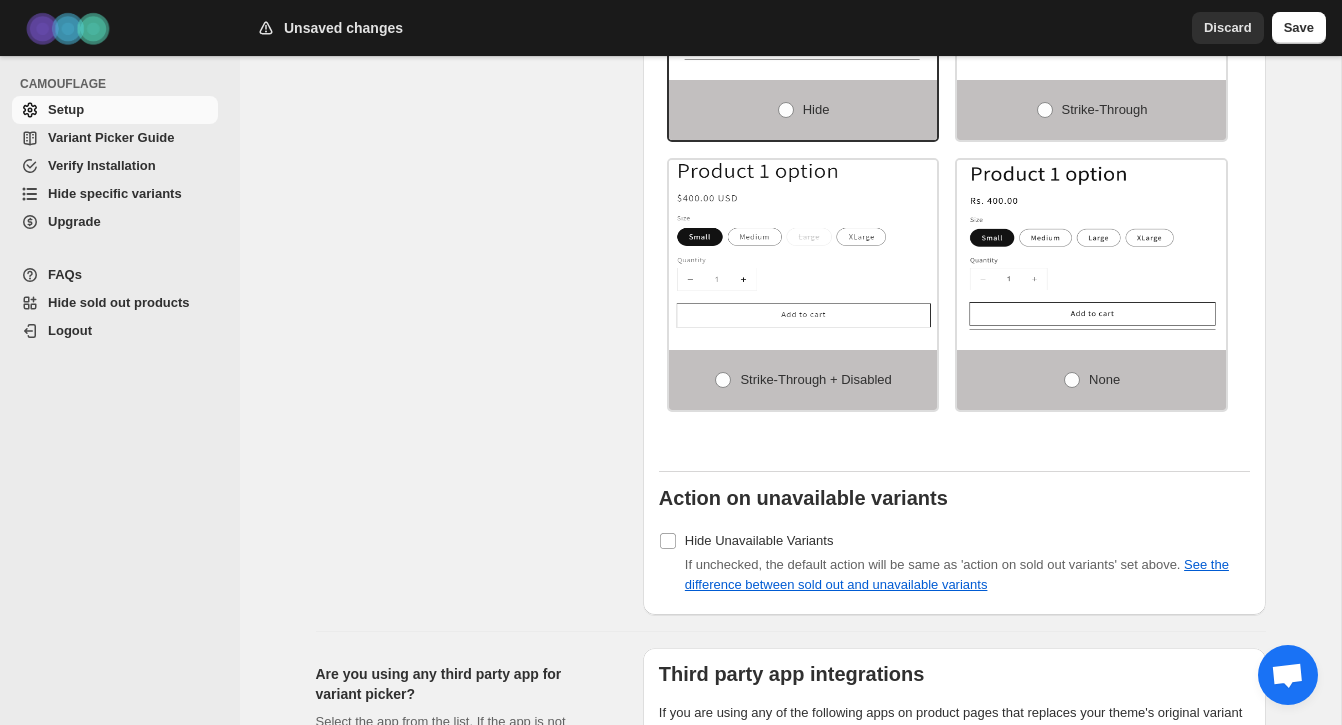 scroll, scrollTop: 1790, scrollLeft: 0, axis: vertical 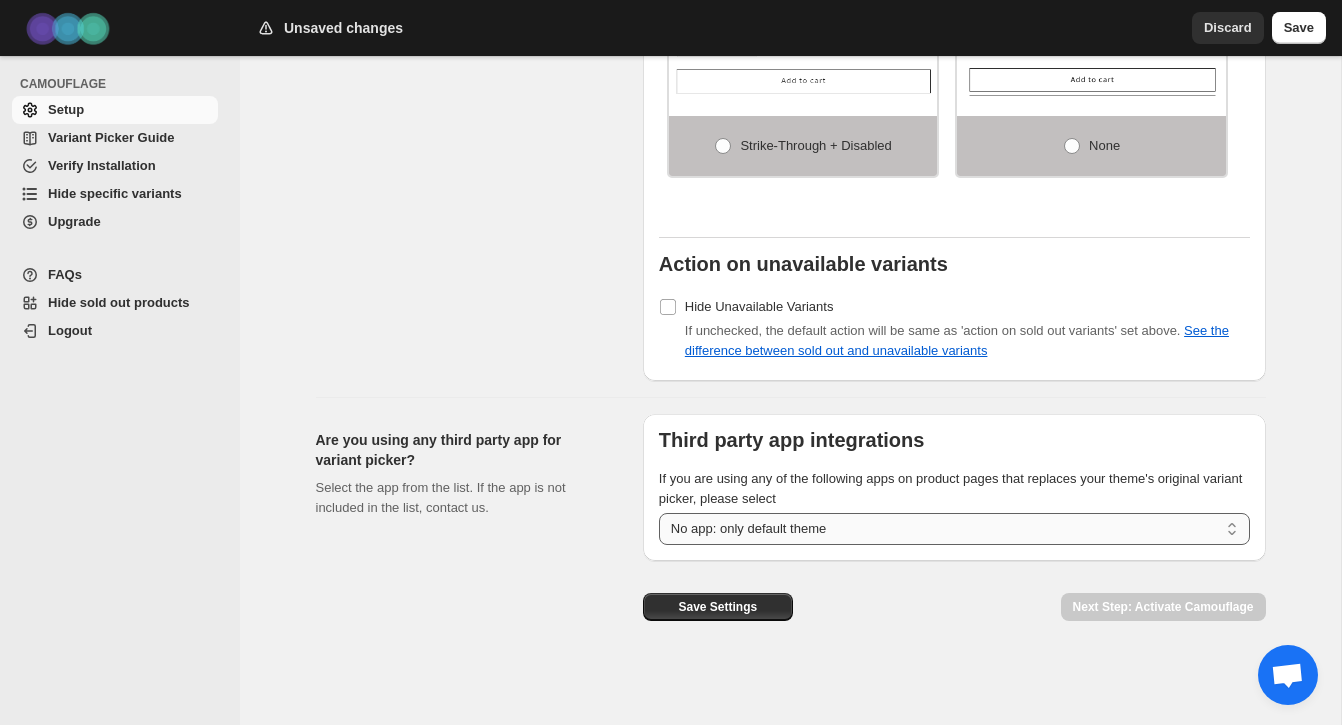 type on "*****" 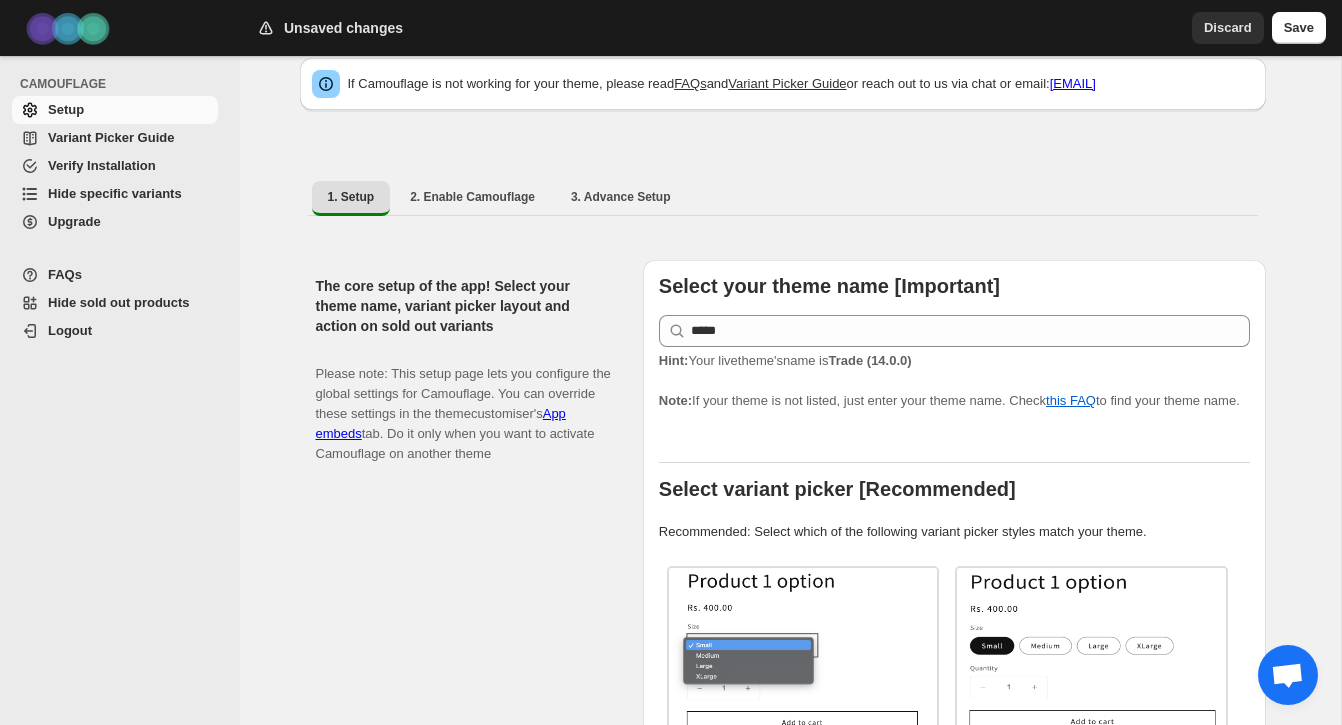 scroll, scrollTop: 0, scrollLeft: 0, axis: both 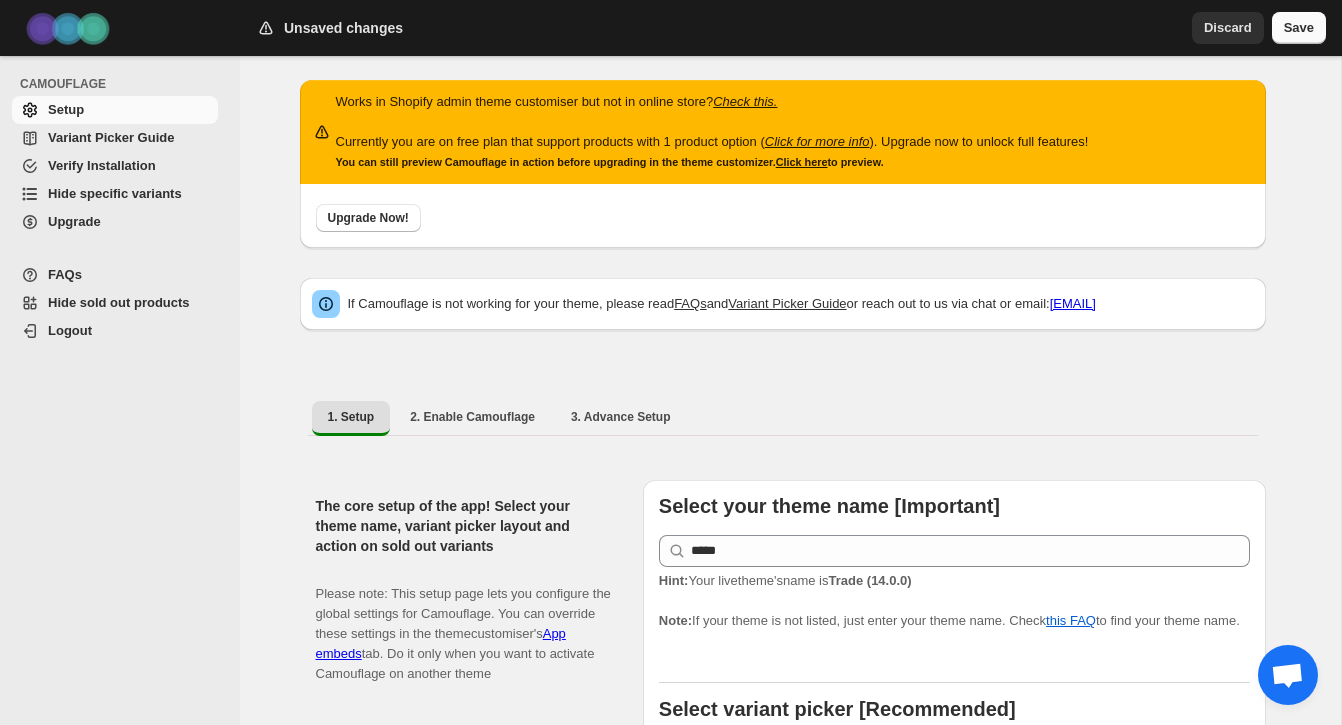 click on "Save" at bounding box center [1299, 28] 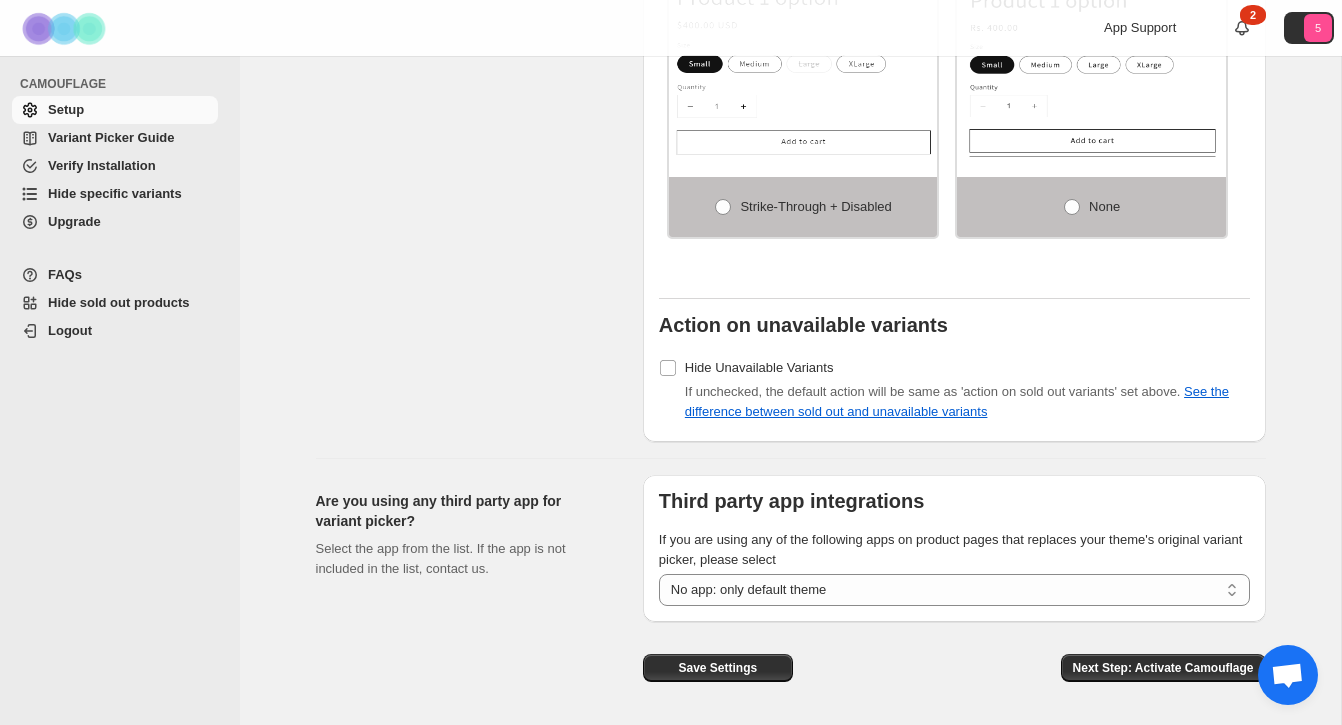 scroll, scrollTop: 1790, scrollLeft: 0, axis: vertical 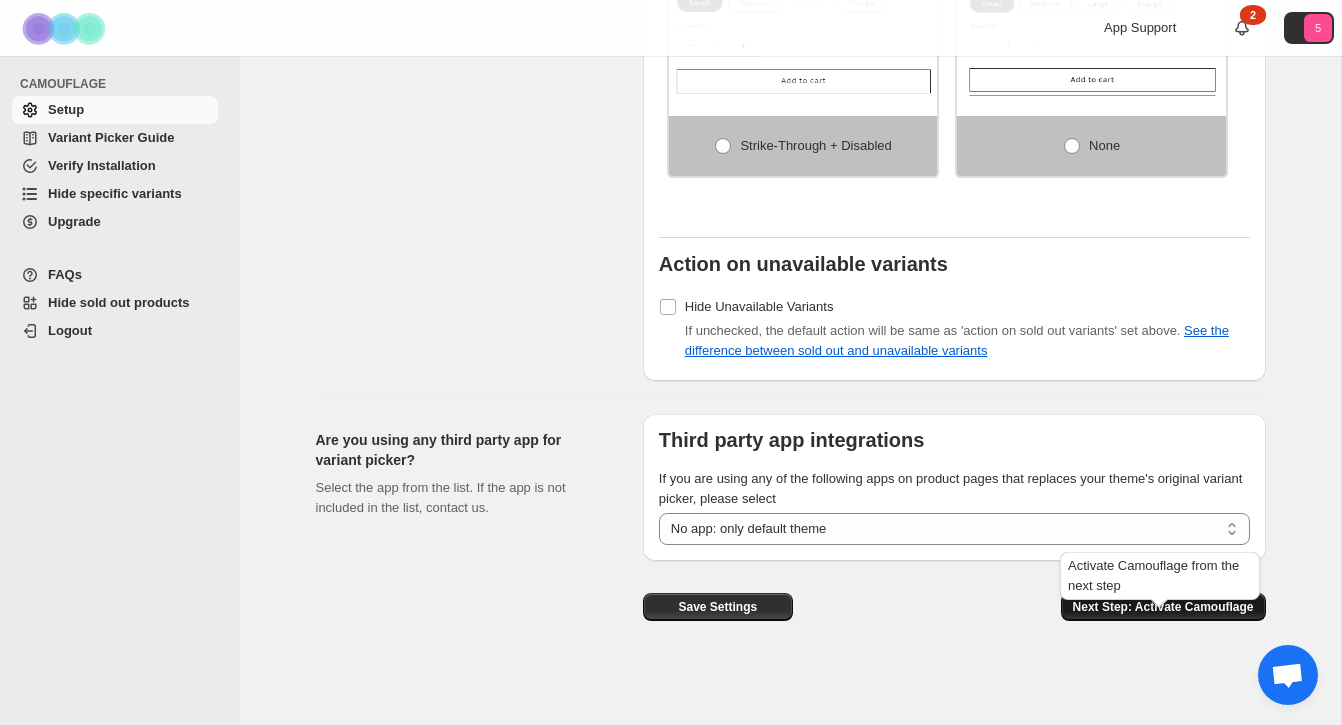 click on "Next Step: Activate Camouflage" at bounding box center [1163, 607] 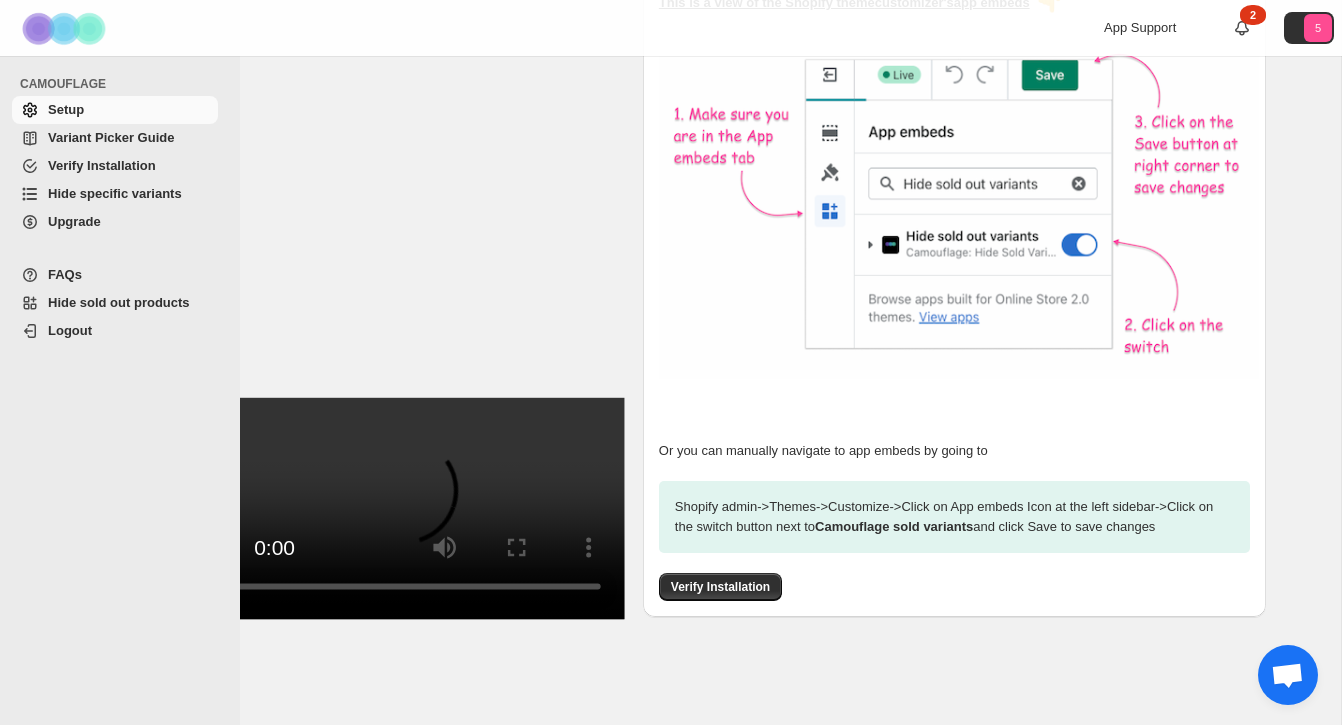 scroll, scrollTop: 662, scrollLeft: 0, axis: vertical 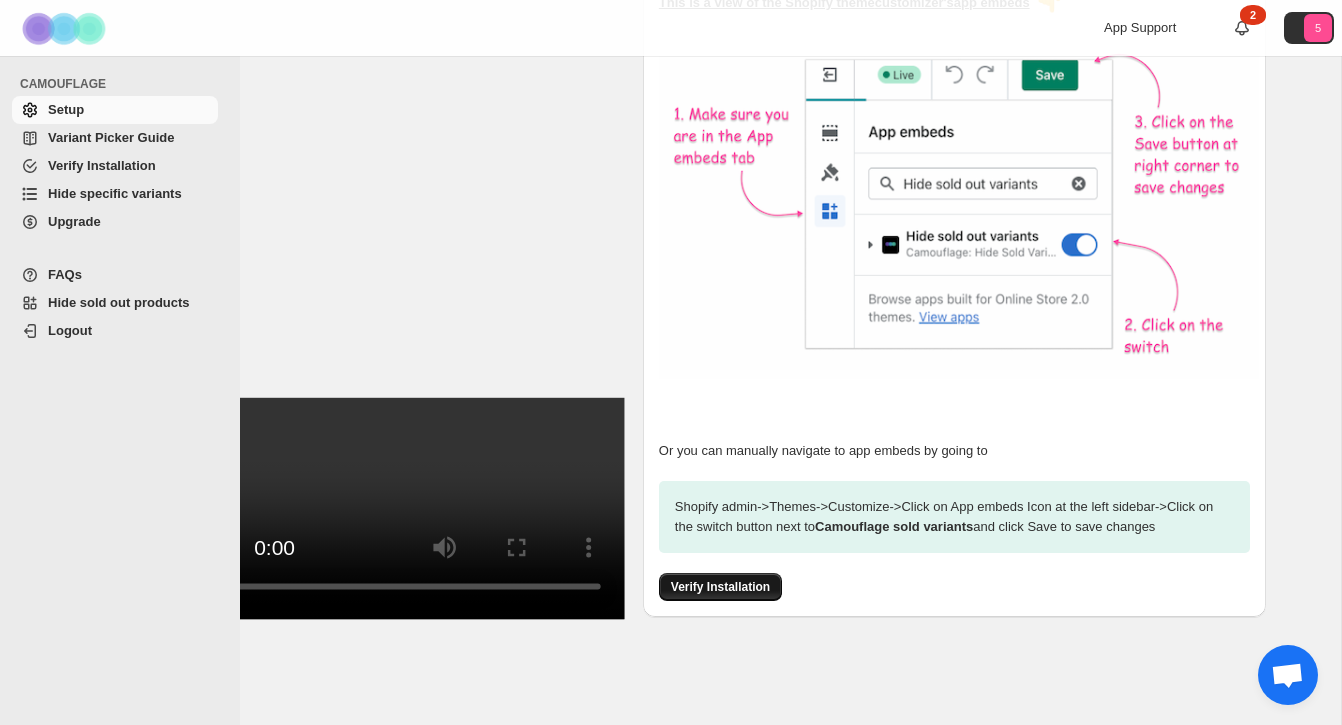 click on "Verify Installation" at bounding box center (720, 587) 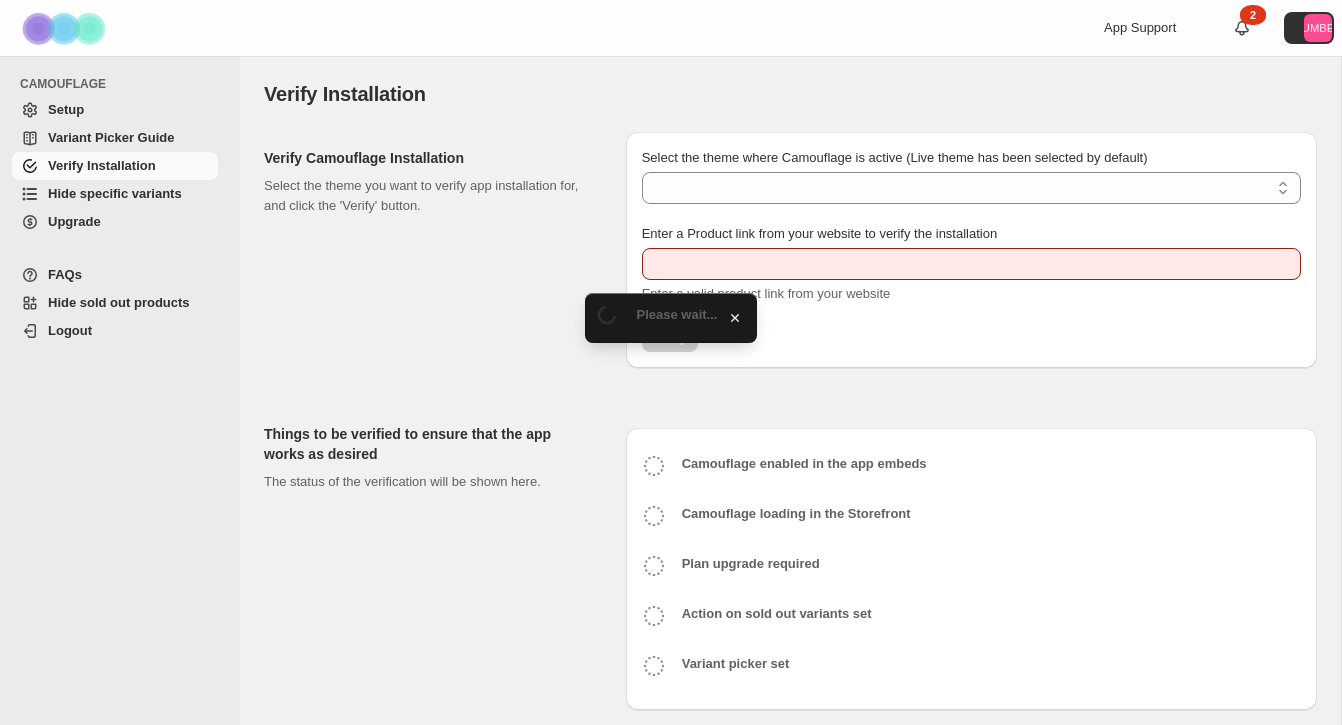 scroll, scrollTop: 0, scrollLeft: 0, axis: both 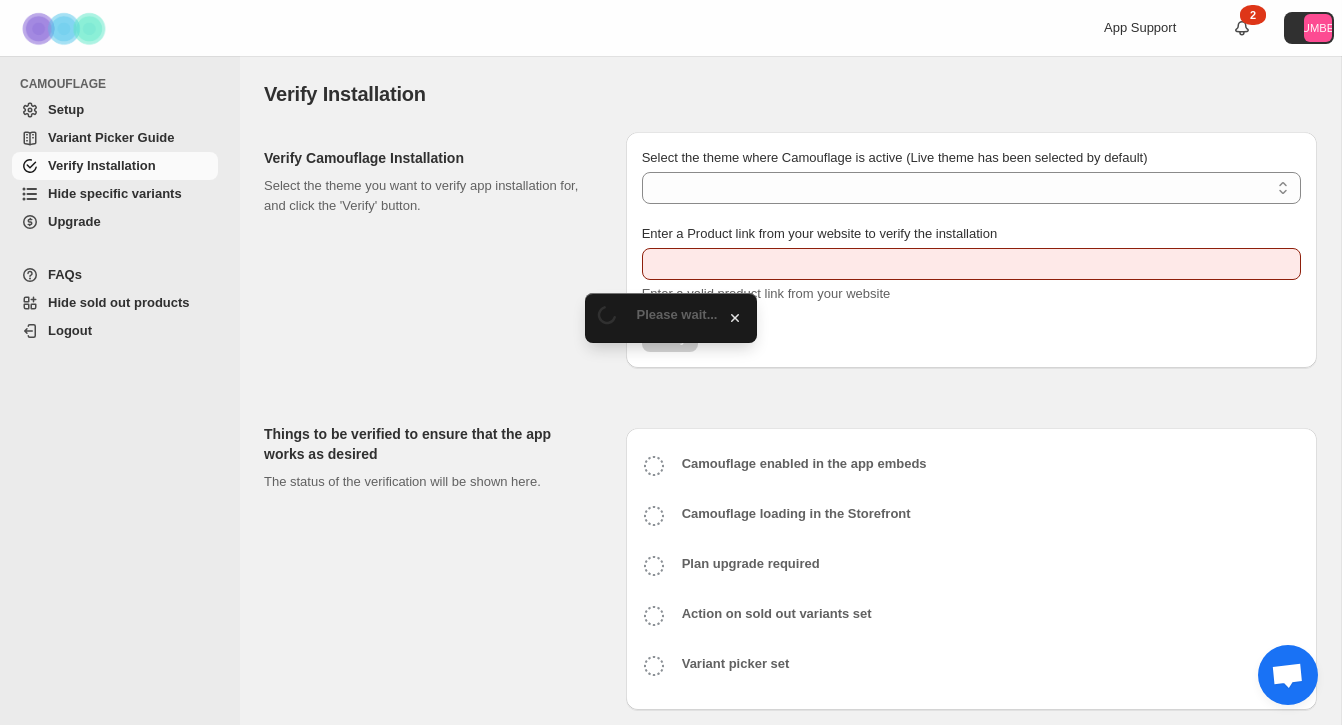 type on "**********" 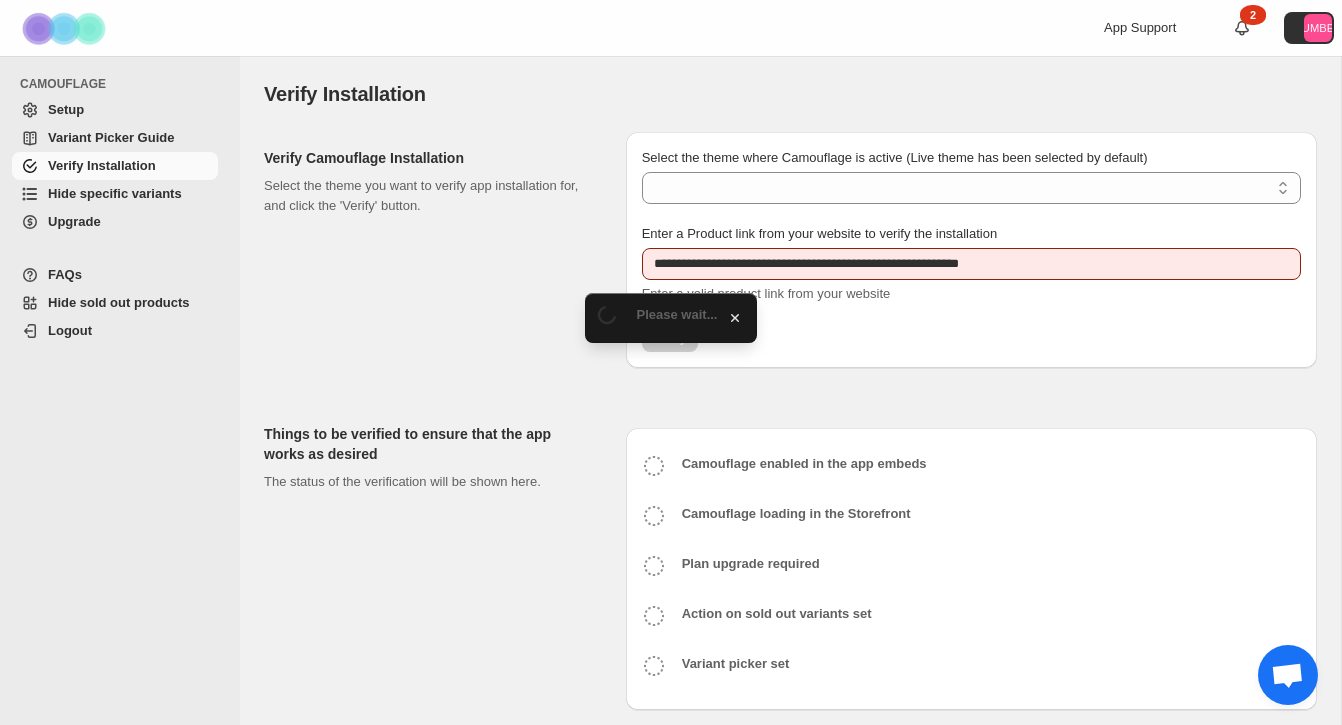 select on "**********" 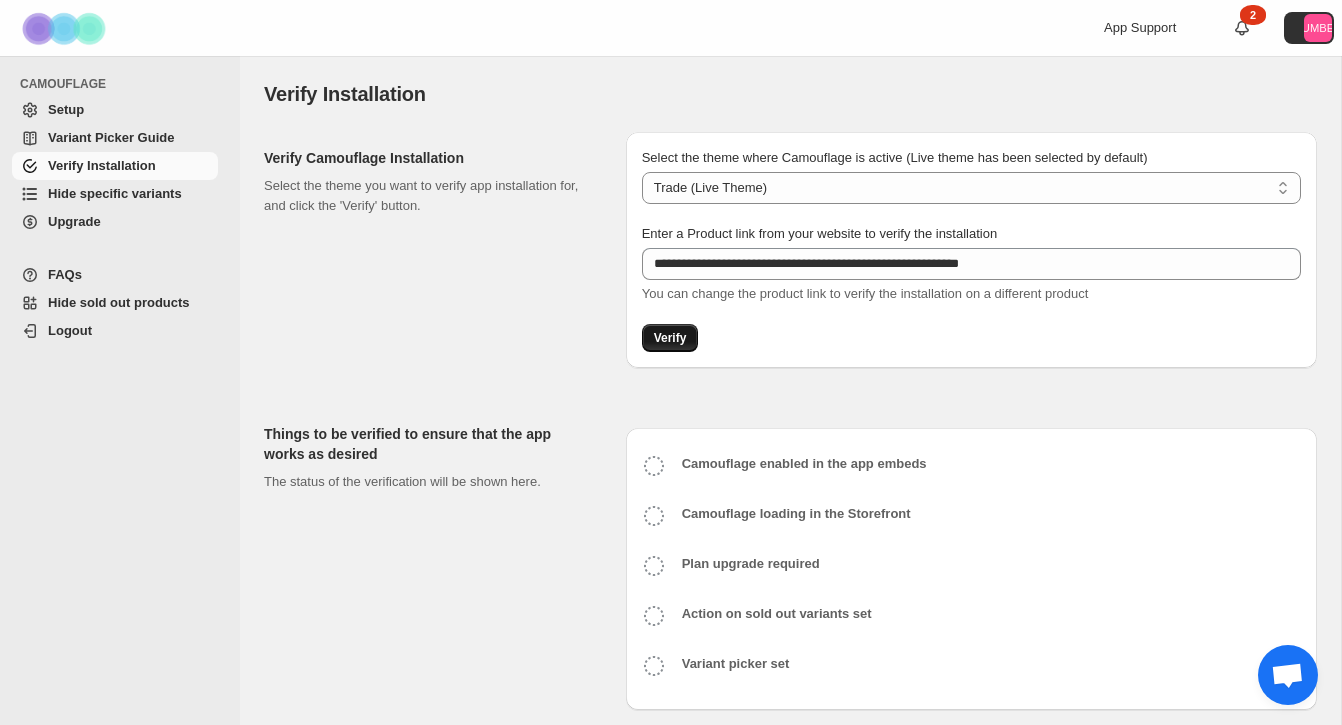 scroll, scrollTop: 20, scrollLeft: 0, axis: vertical 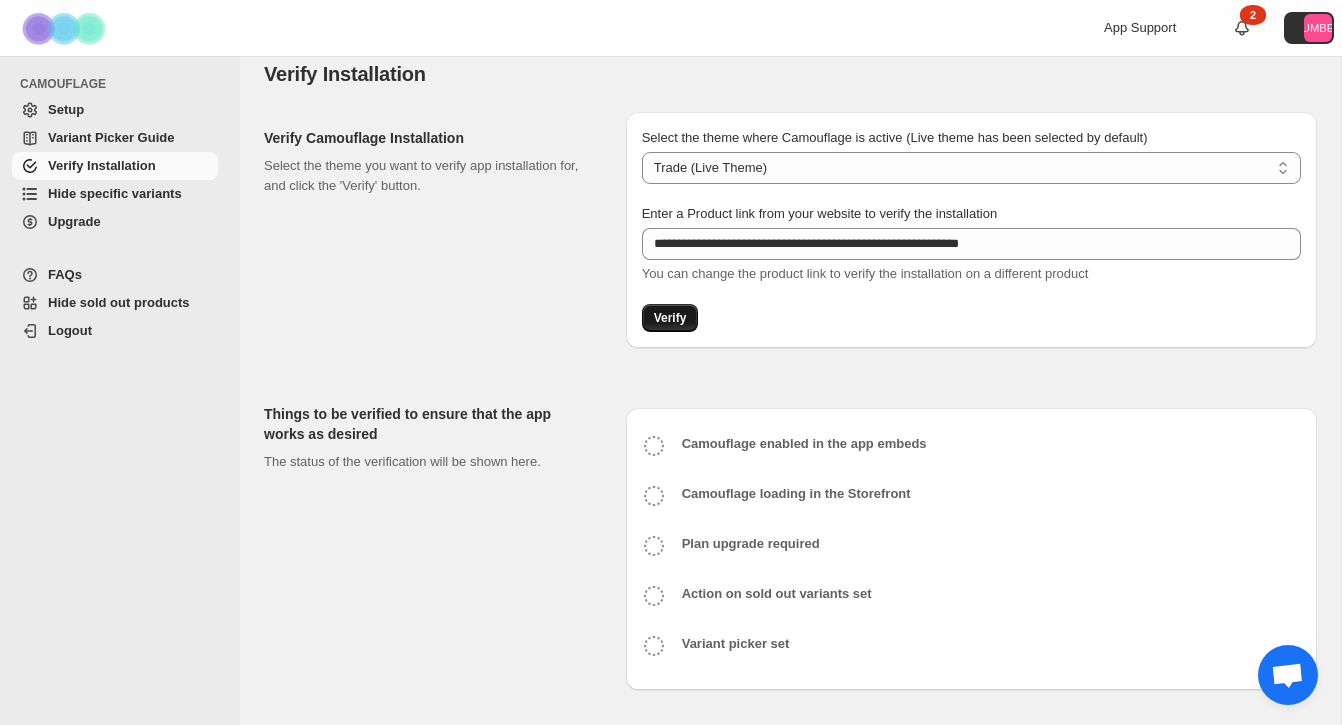 click on "Verify" at bounding box center [670, 318] 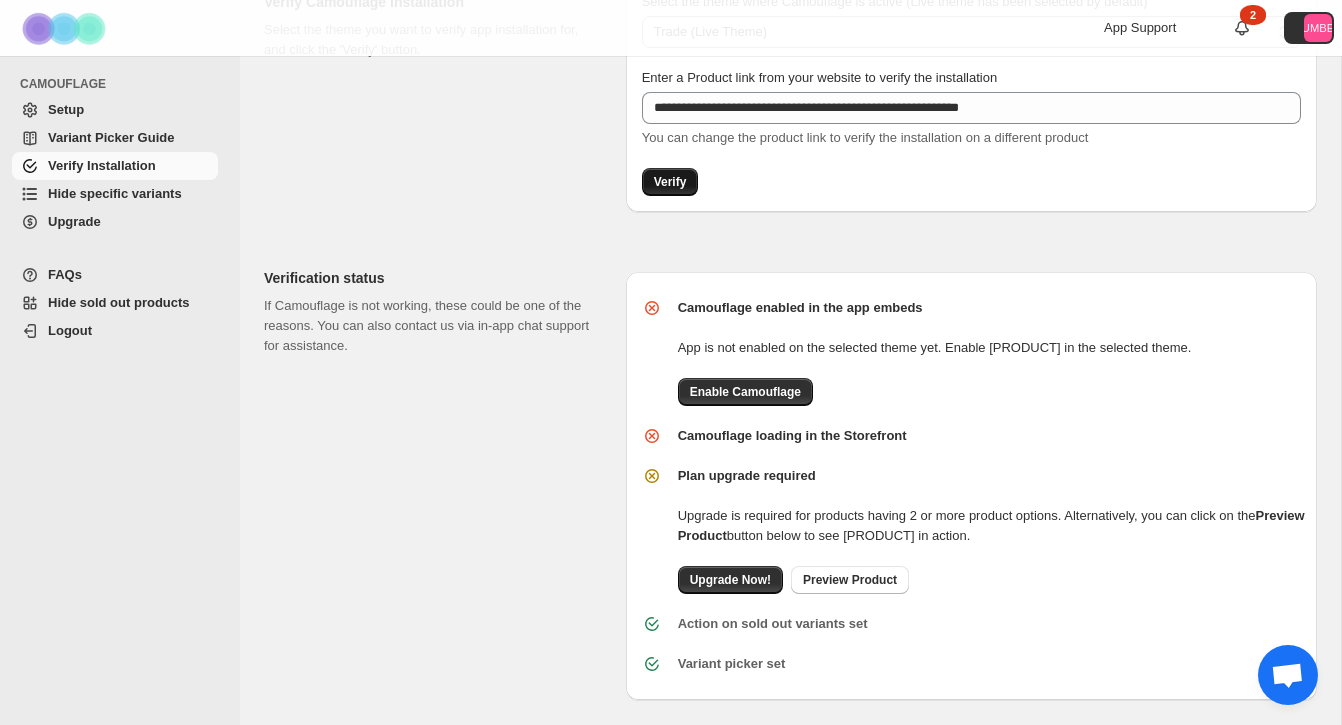 scroll, scrollTop: 165, scrollLeft: 0, axis: vertical 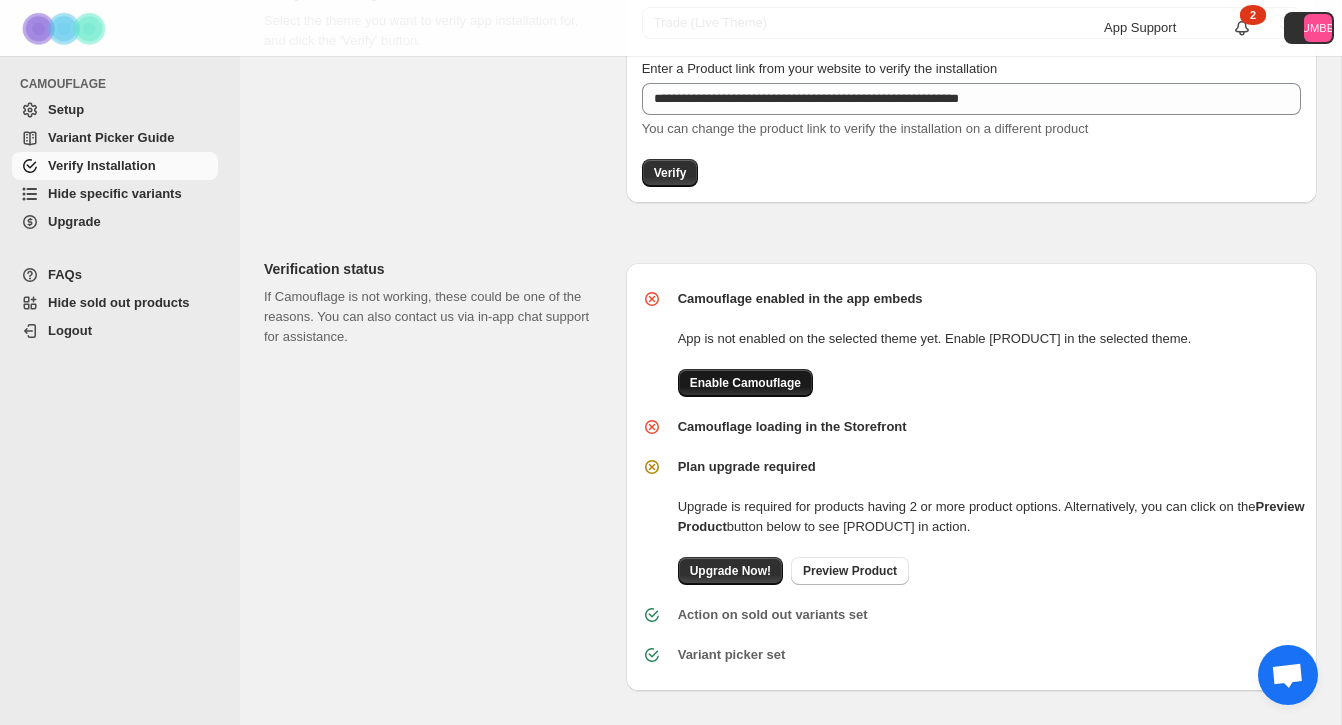 click on "Enable Camouflage" at bounding box center (745, 383) 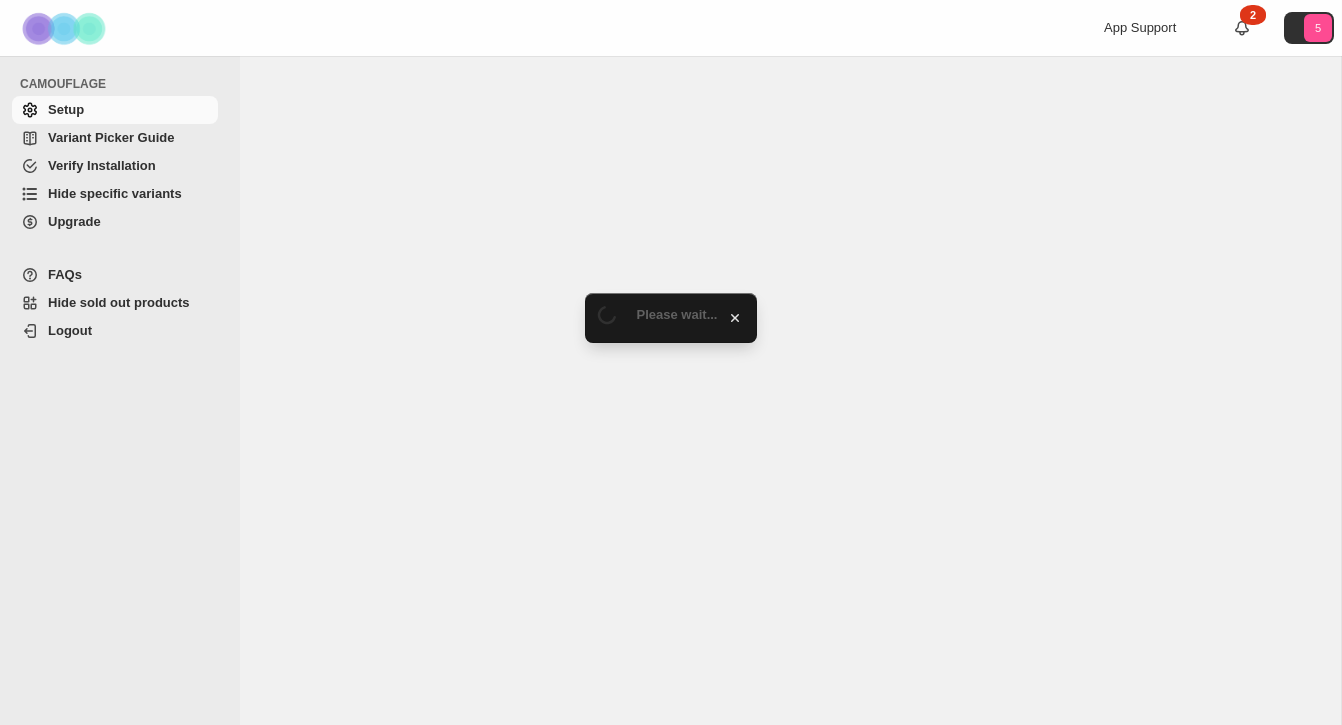 scroll, scrollTop: 0, scrollLeft: 0, axis: both 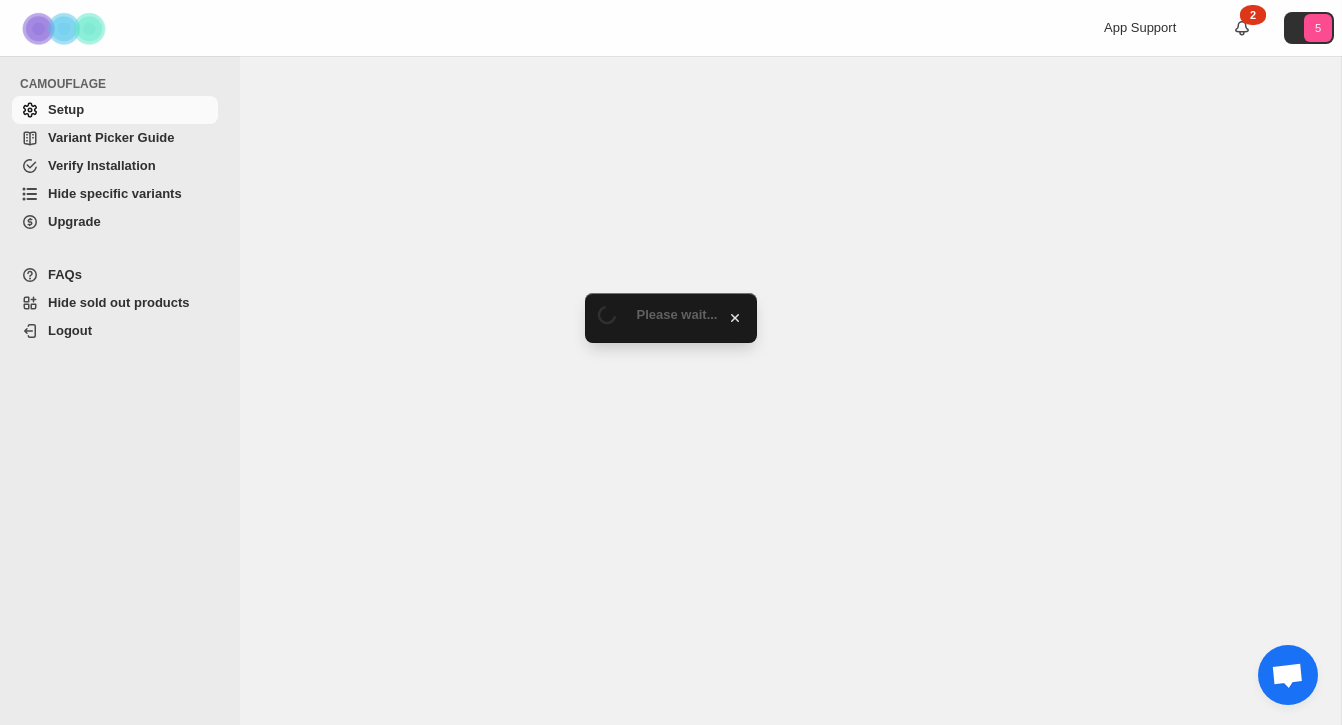 select on "******" 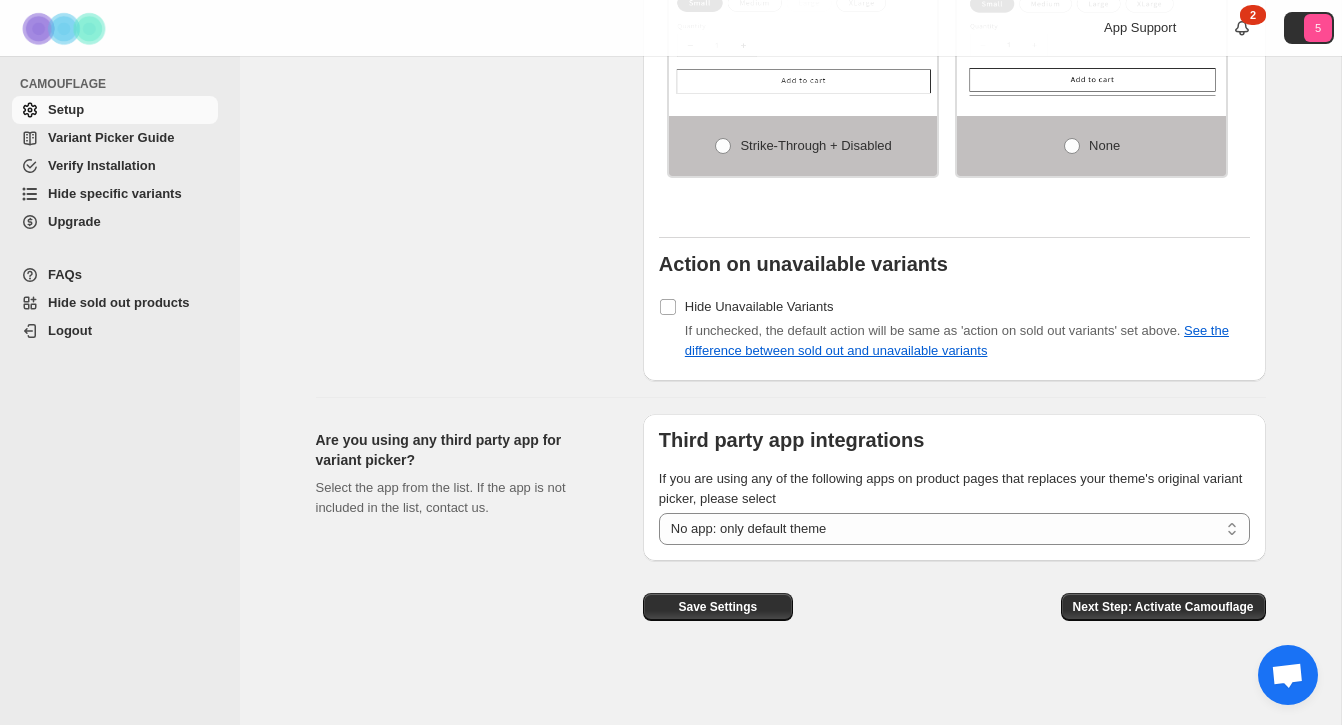 scroll, scrollTop: 1790, scrollLeft: 0, axis: vertical 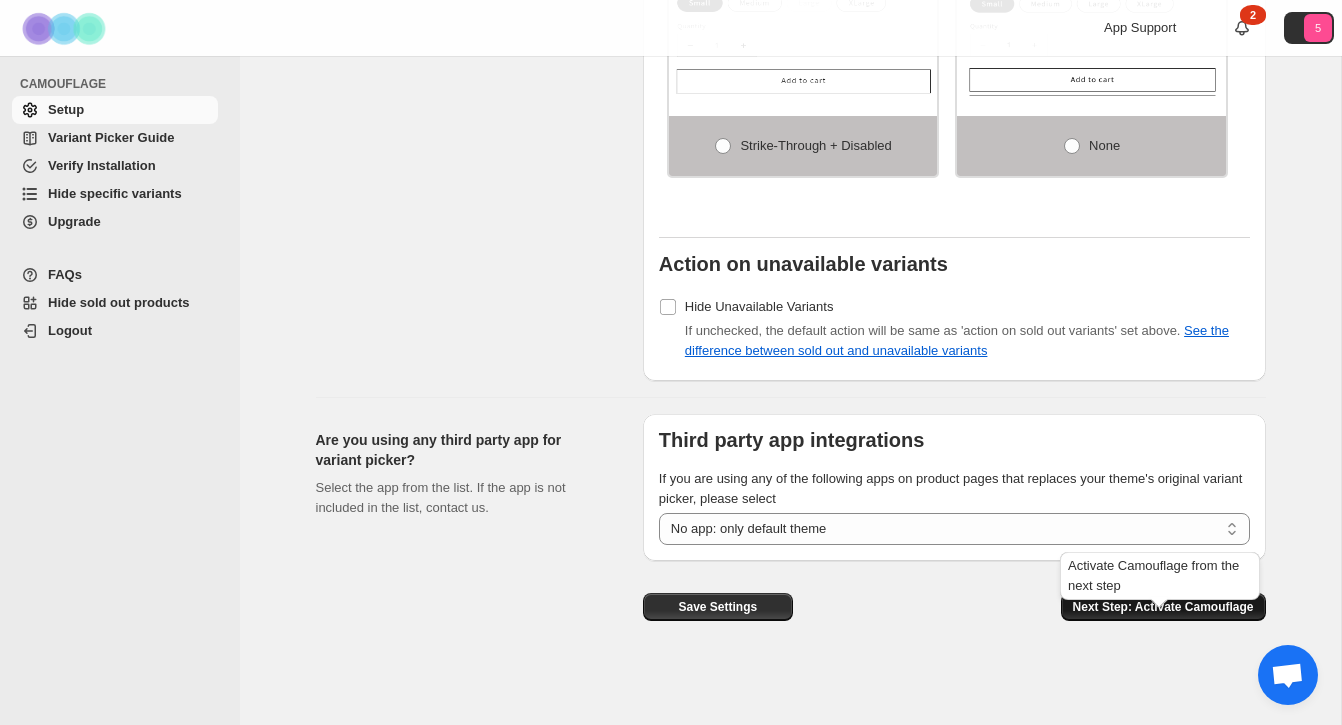 click on "Next Step: Activate Camouflage" at bounding box center (1163, 607) 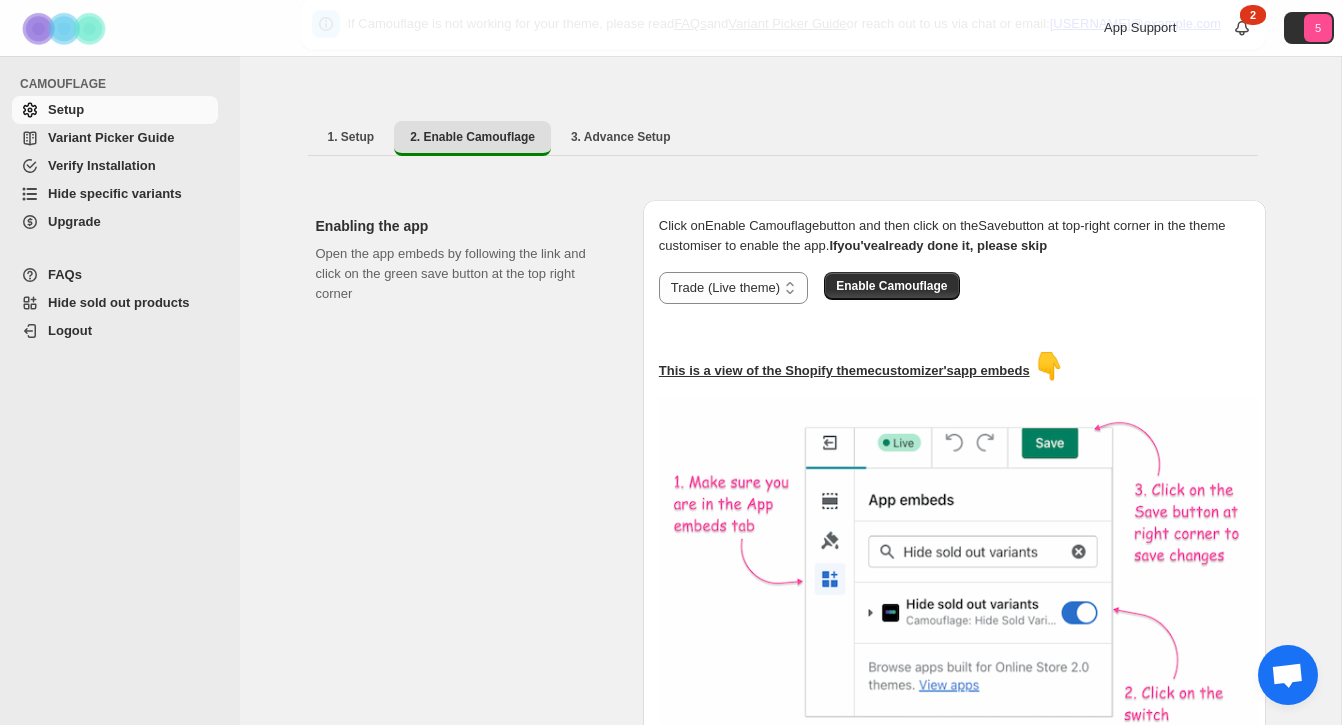 scroll, scrollTop: 281, scrollLeft: 0, axis: vertical 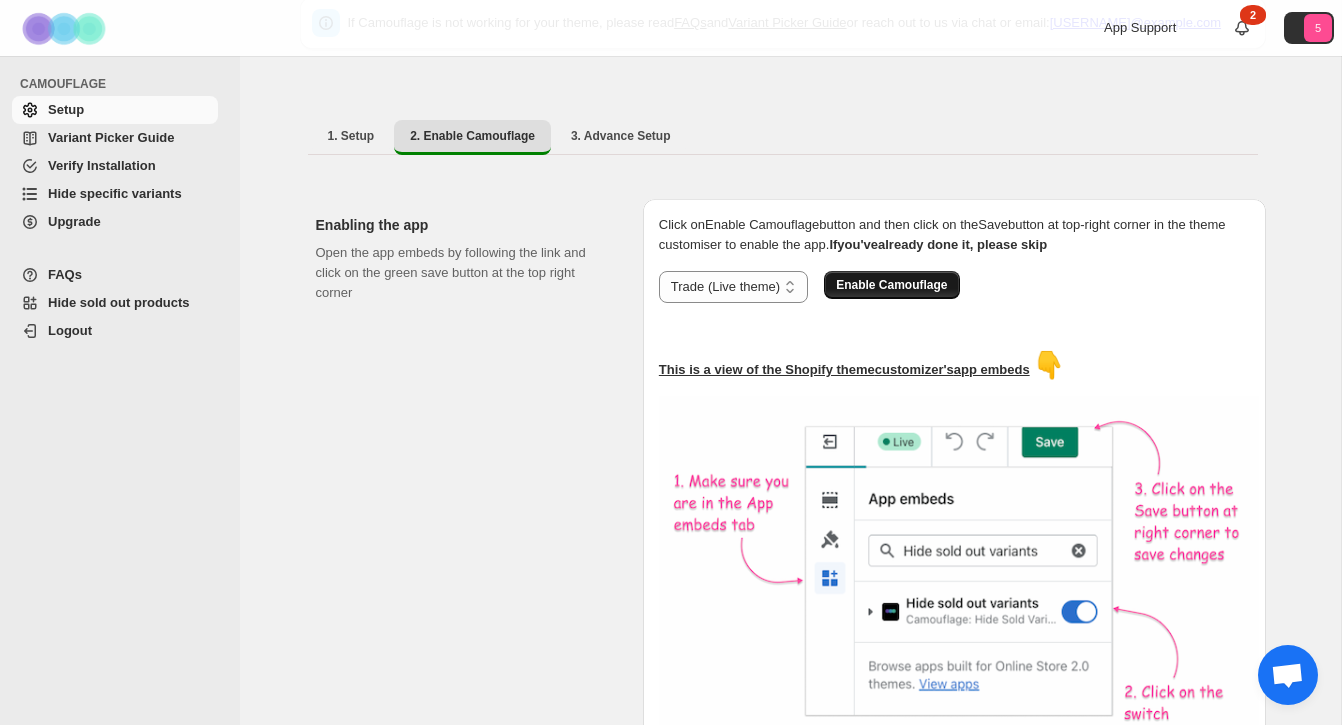 click on "Enable Camouflage" at bounding box center [891, 285] 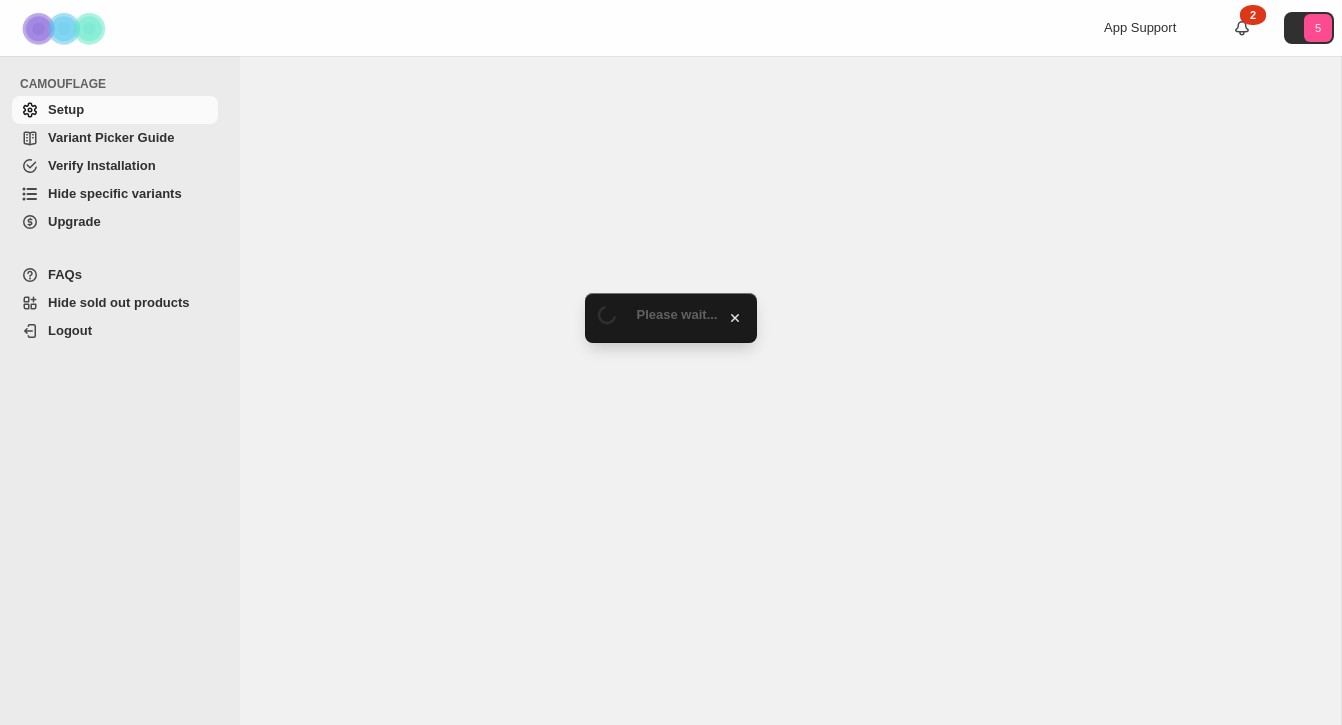 scroll, scrollTop: 0, scrollLeft: 0, axis: both 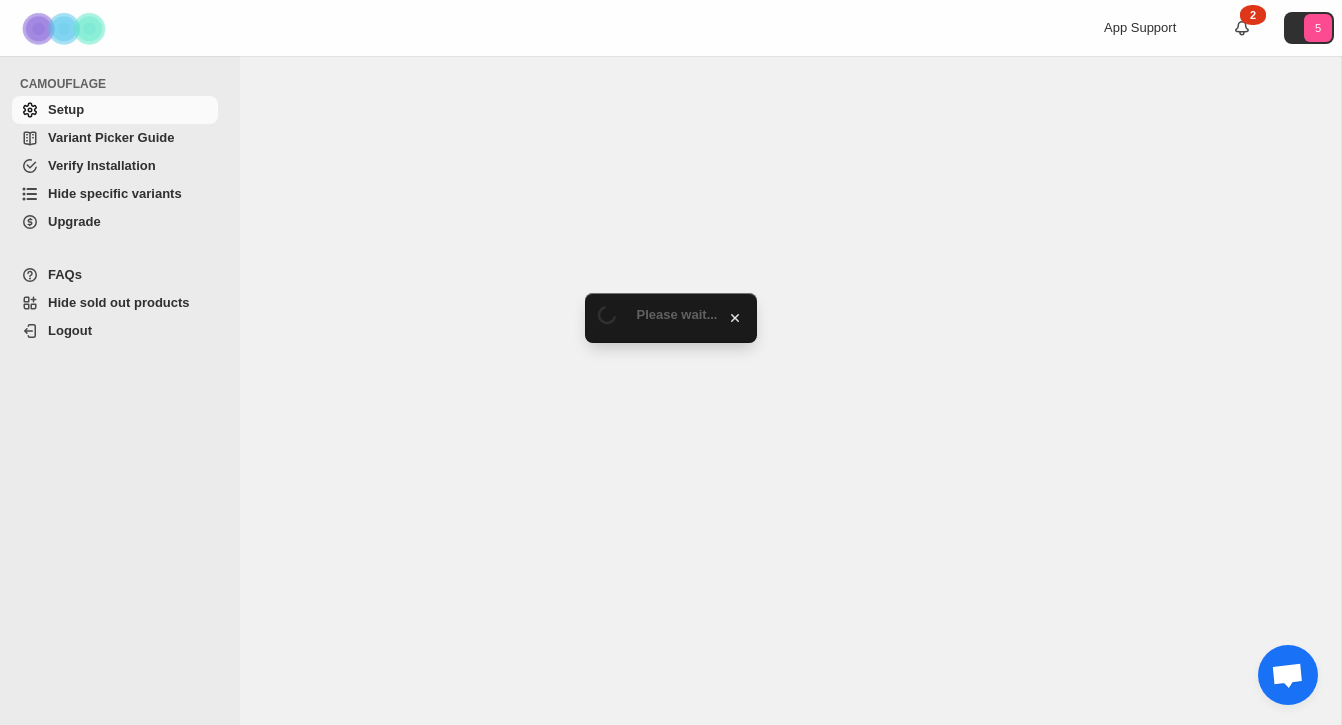 select on "******" 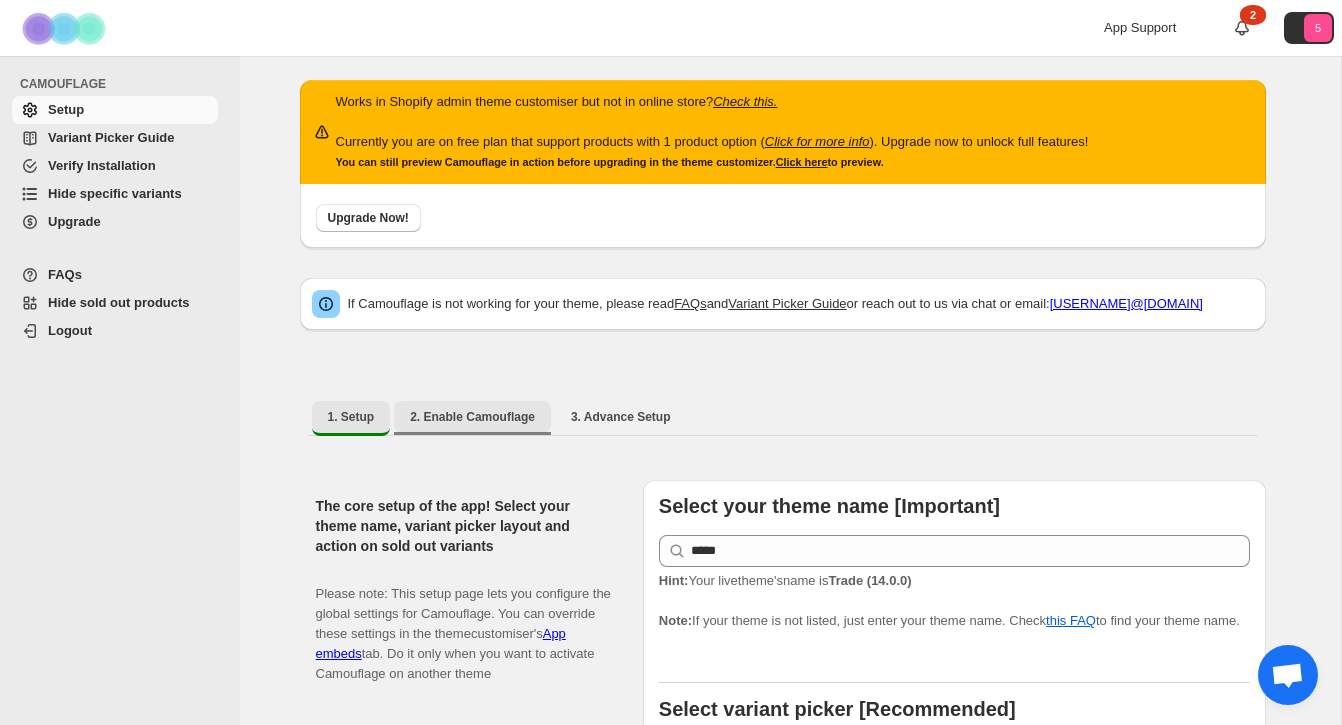 click on "2. Enable Camouflage" at bounding box center [472, 417] 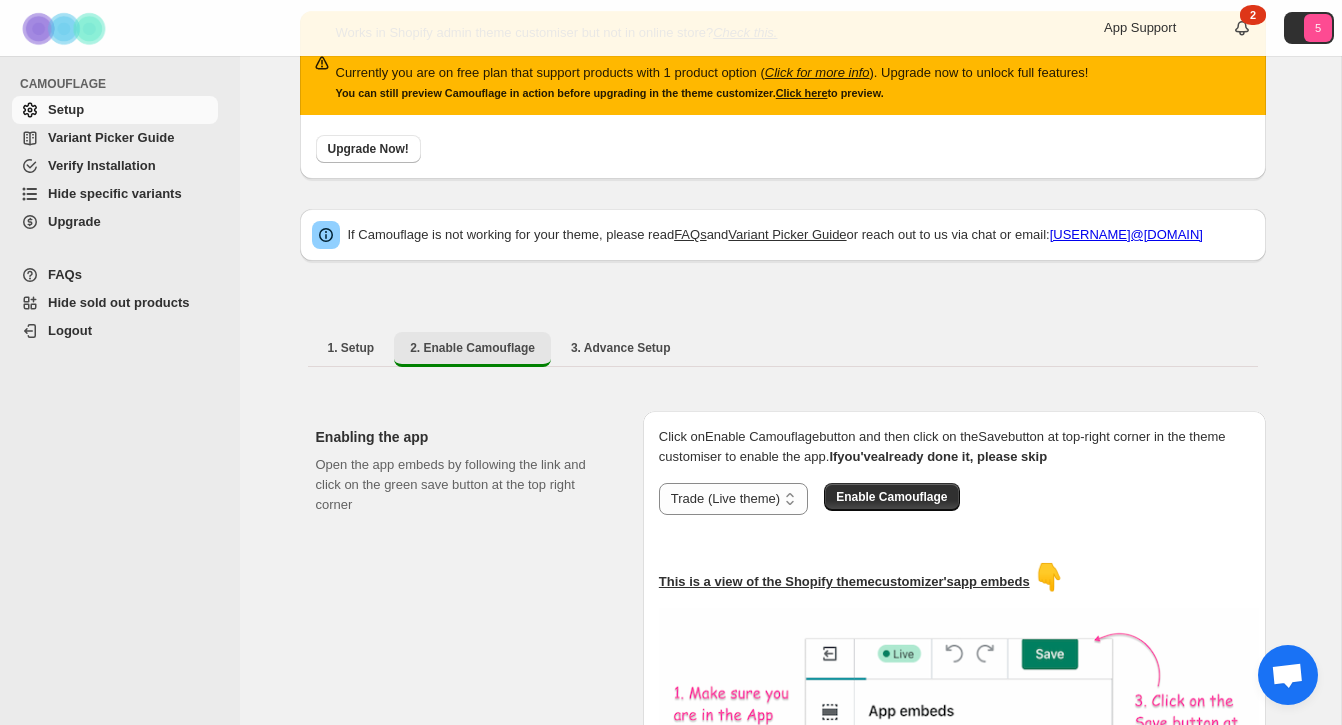 scroll, scrollTop: 68, scrollLeft: 0, axis: vertical 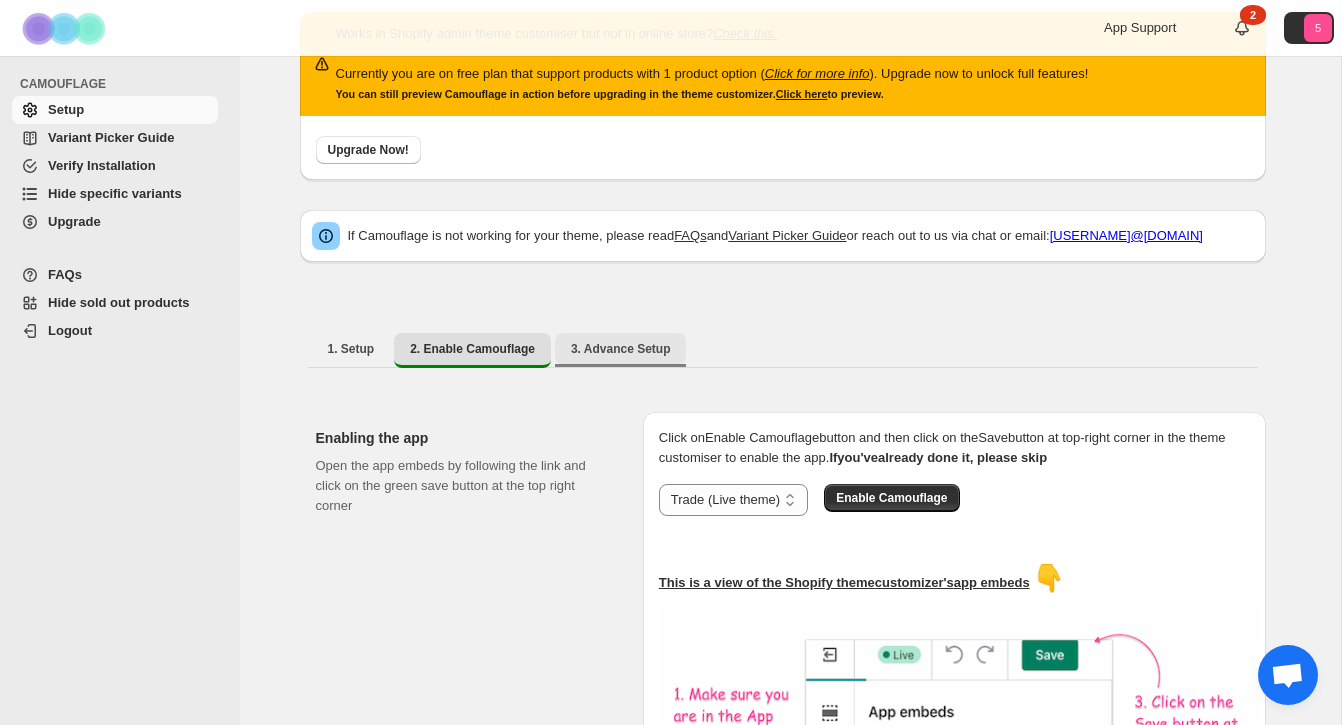 click on "3. Advance Setup" at bounding box center (621, 349) 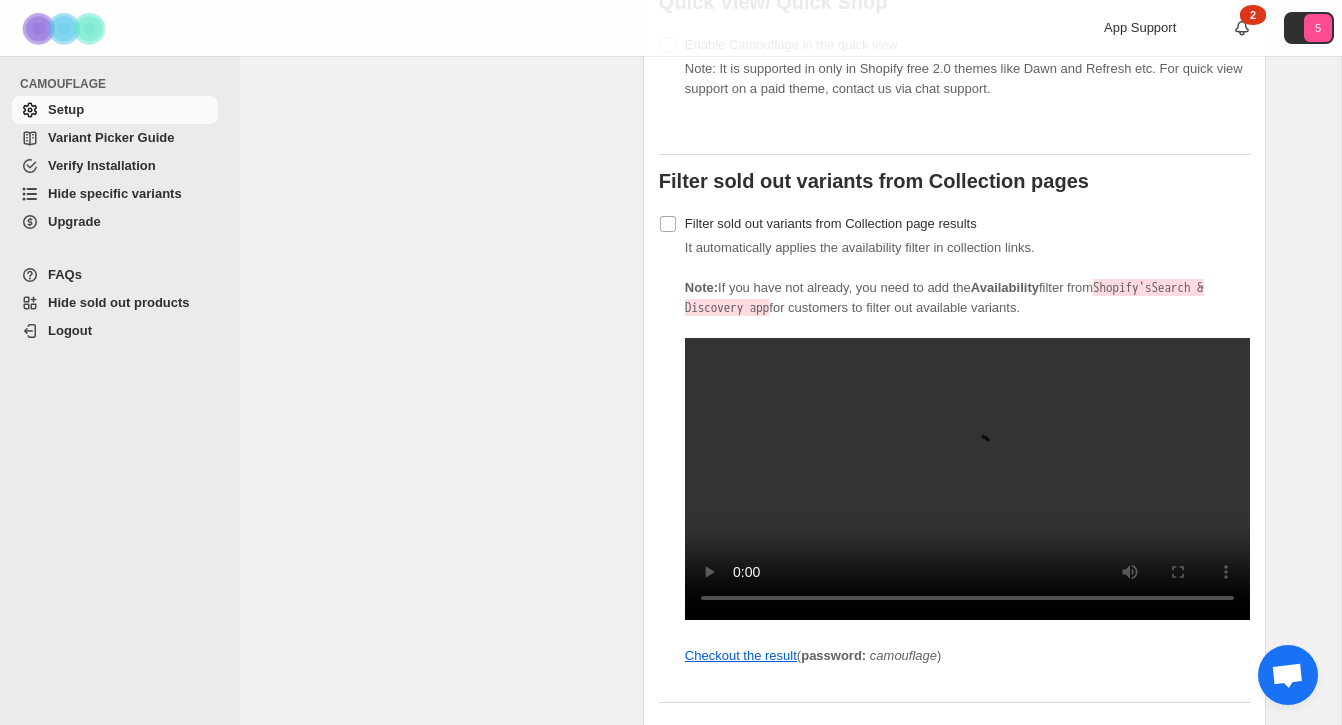 scroll, scrollTop: 1714, scrollLeft: 0, axis: vertical 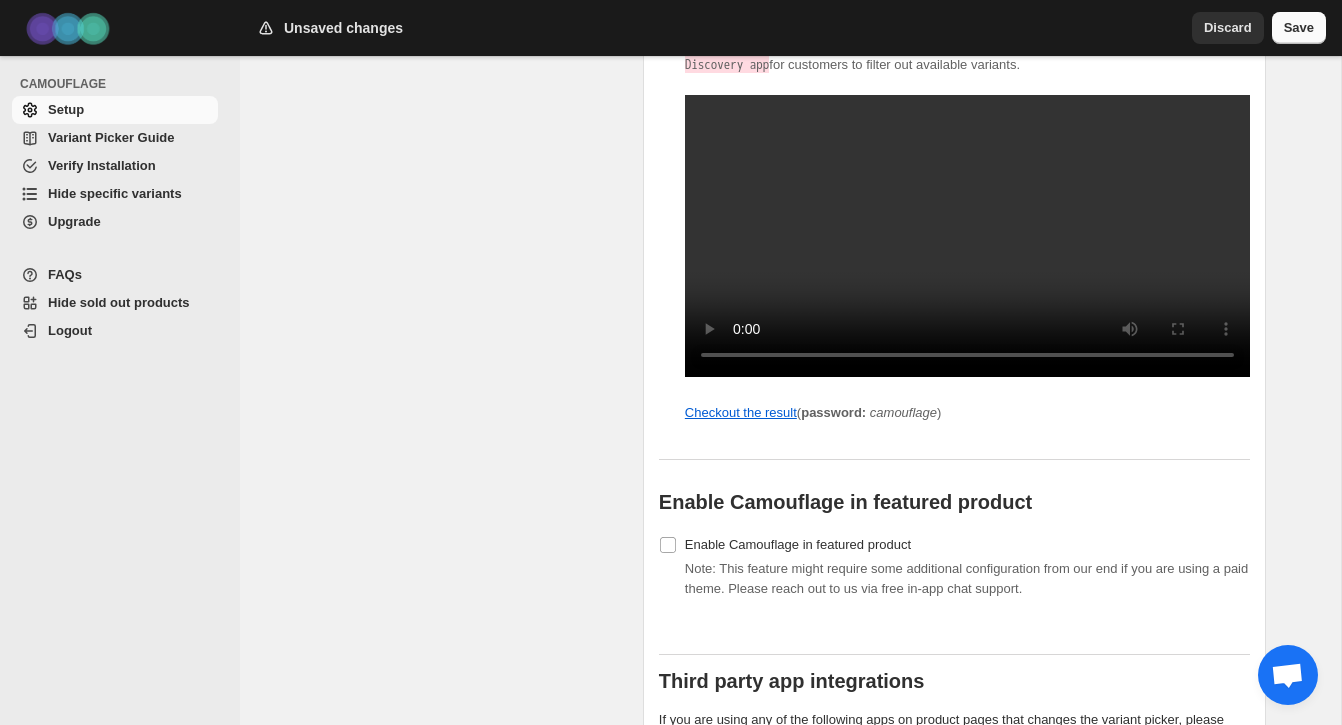 click on "Save" at bounding box center [1299, 28] 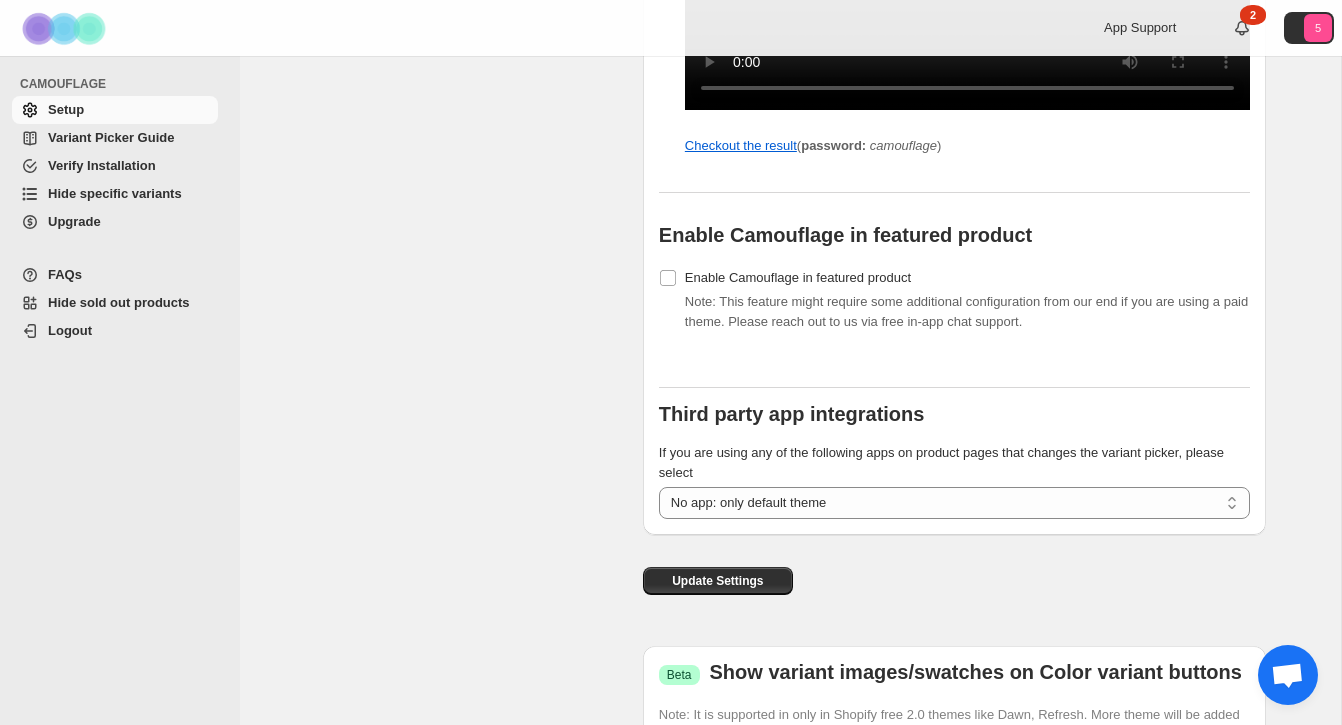 scroll, scrollTop: 2396, scrollLeft: 0, axis: vertical 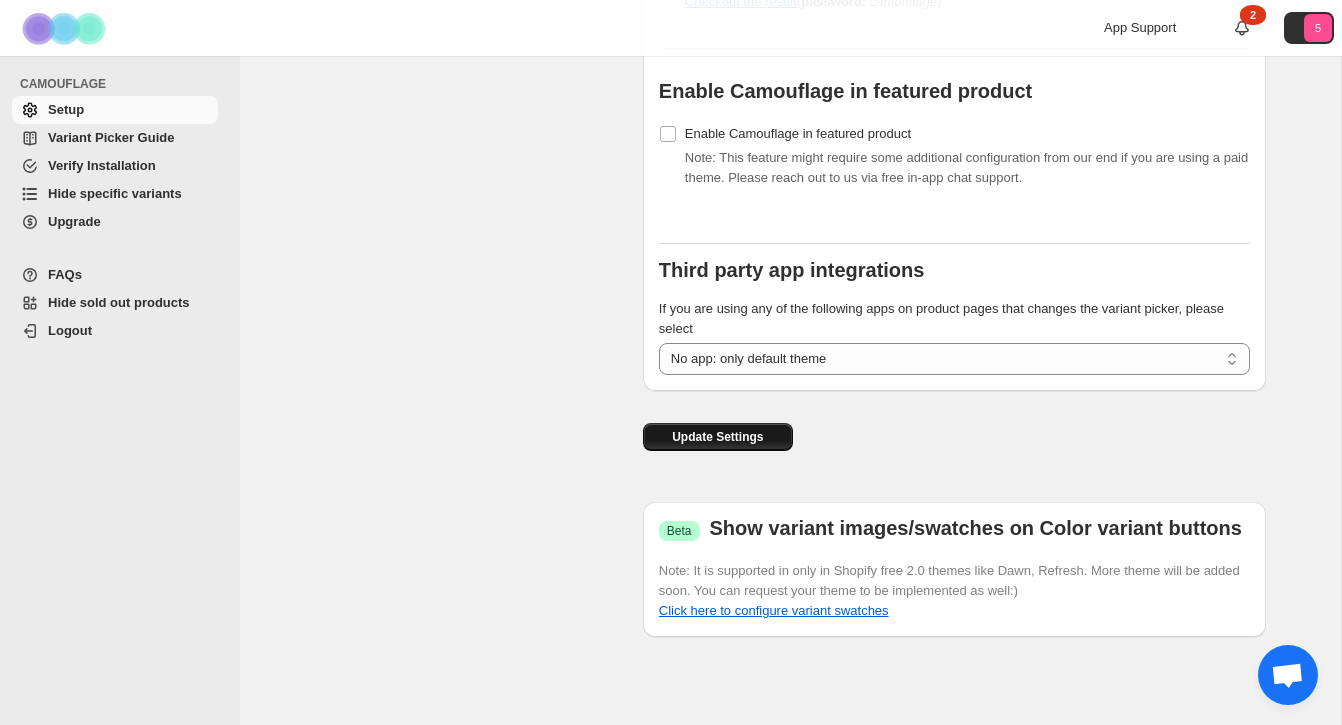 click on "Update Settings" at bounding box center (717, 437) 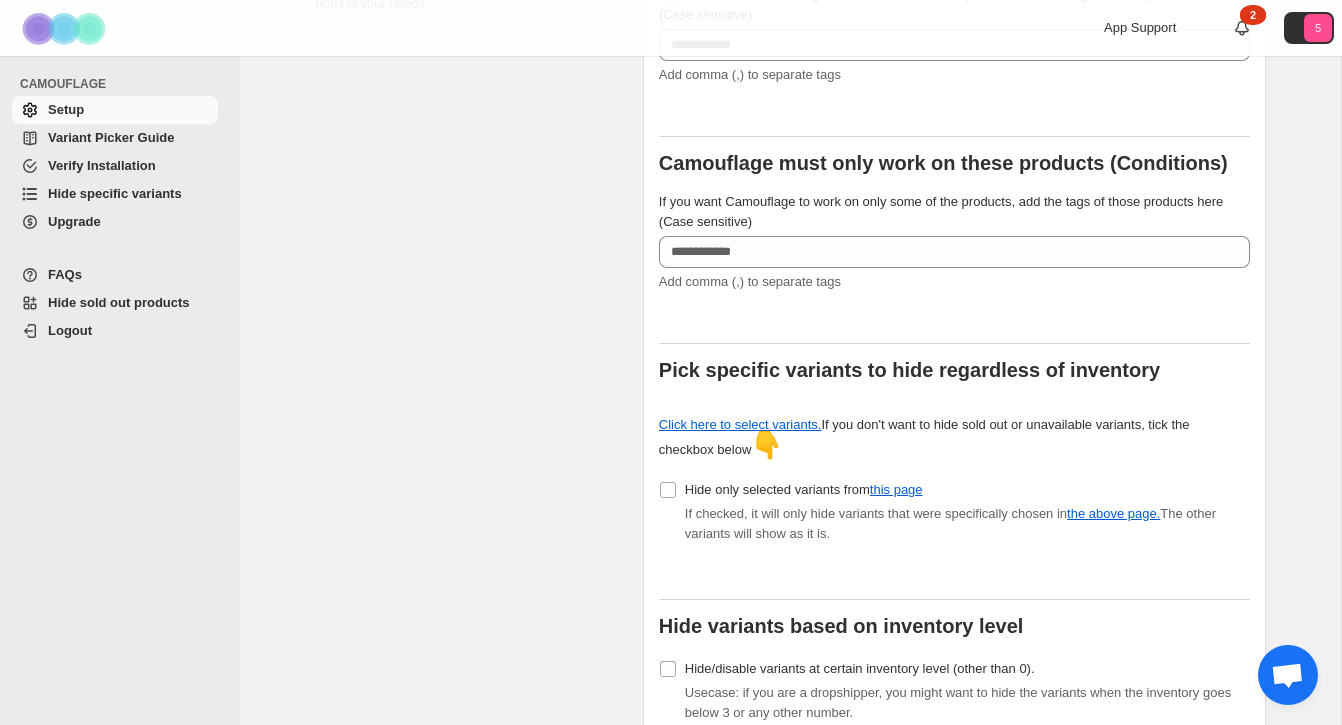scroll, scrollTop: 0, scrollLeft: 0, axis: both 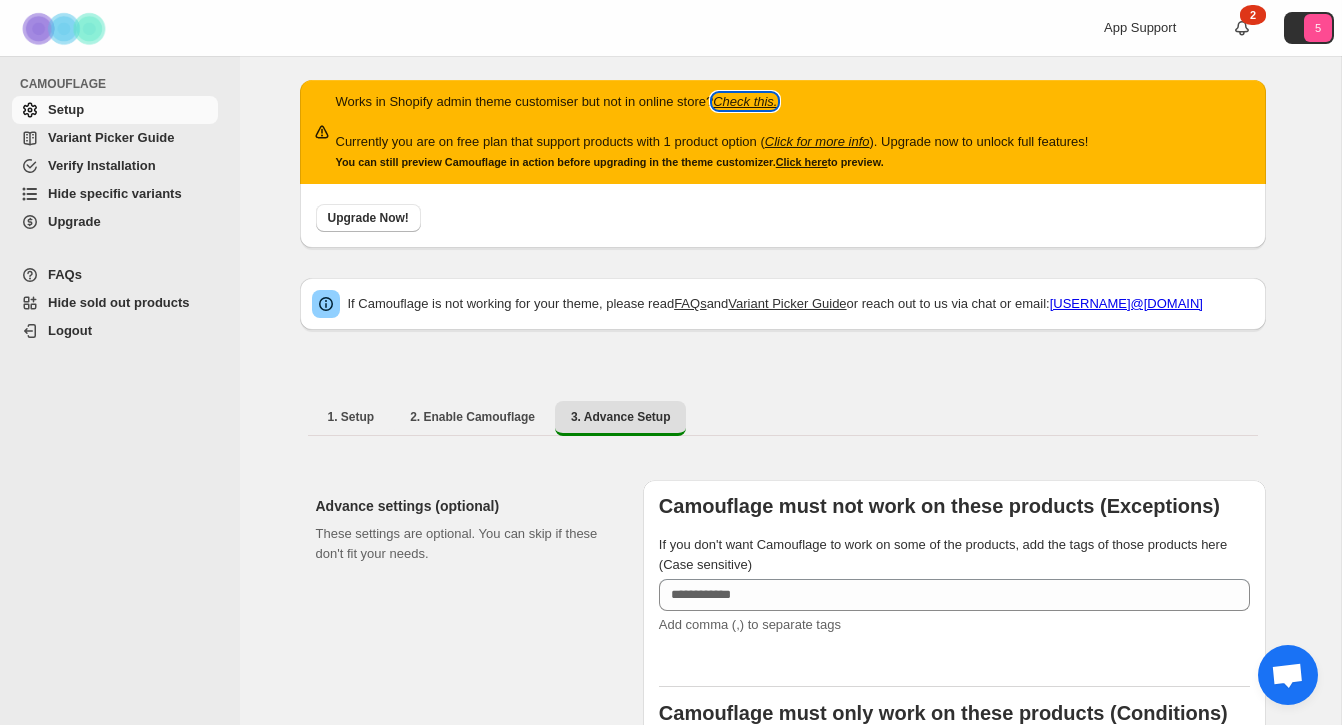 click on "Check this." at bounding box center [745, 101] 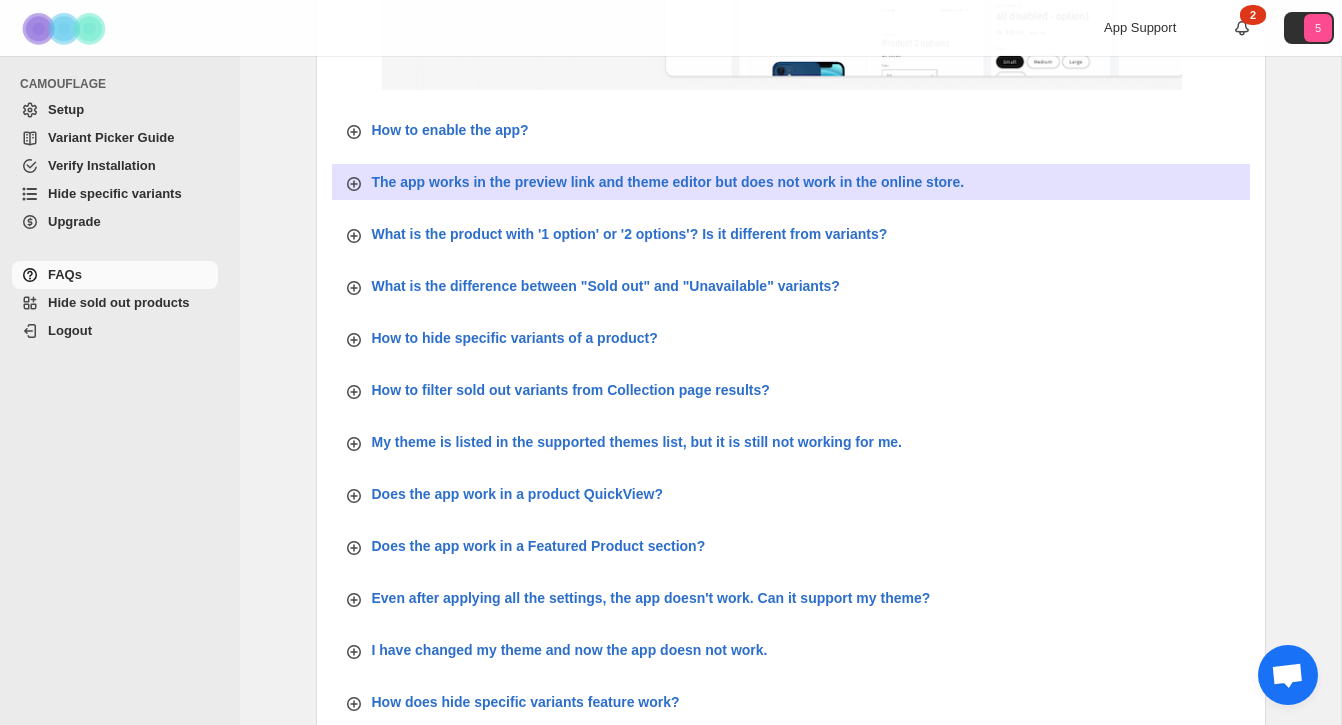 scroll, scrollTop: 590, scrollLeft: 0, axis: vertical 